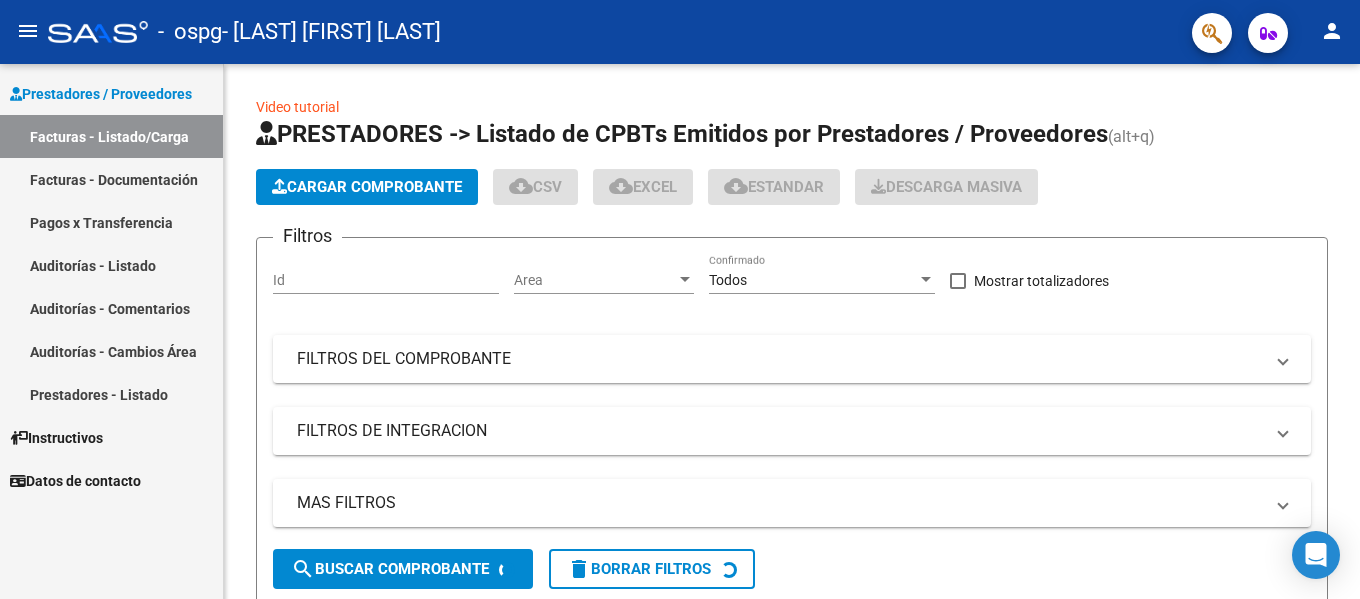 scroll, scrollTop: 0, scrollLeft: 0, axis: both 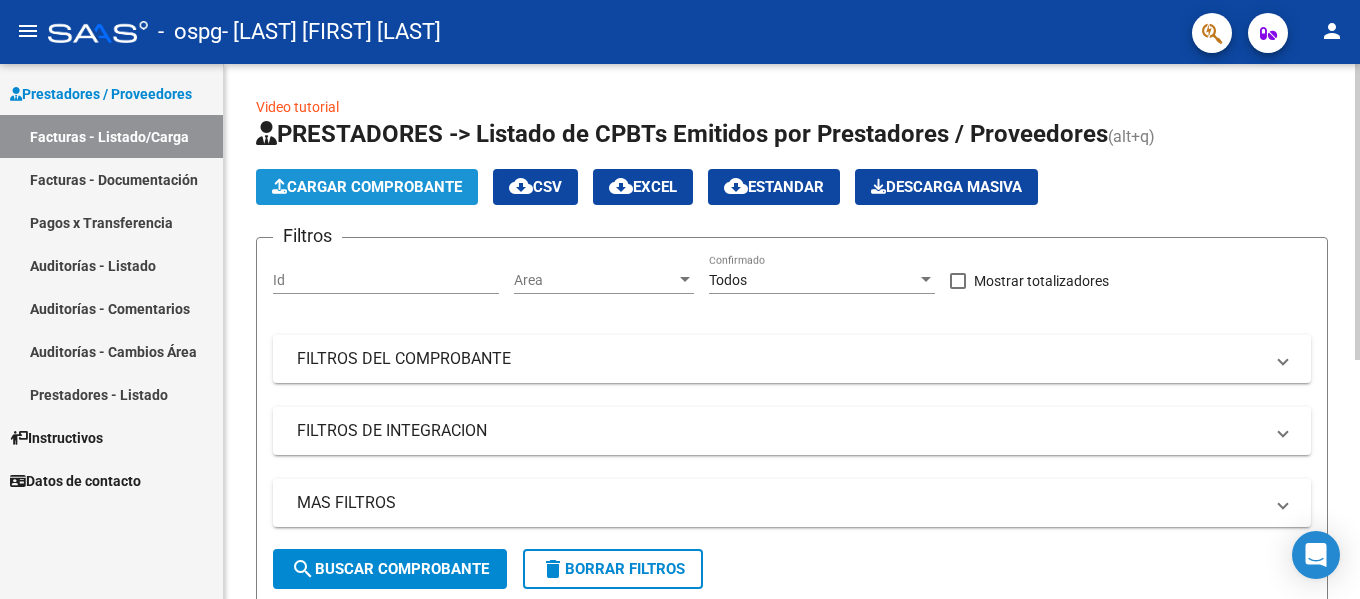 click on "Cargar Comprobante" 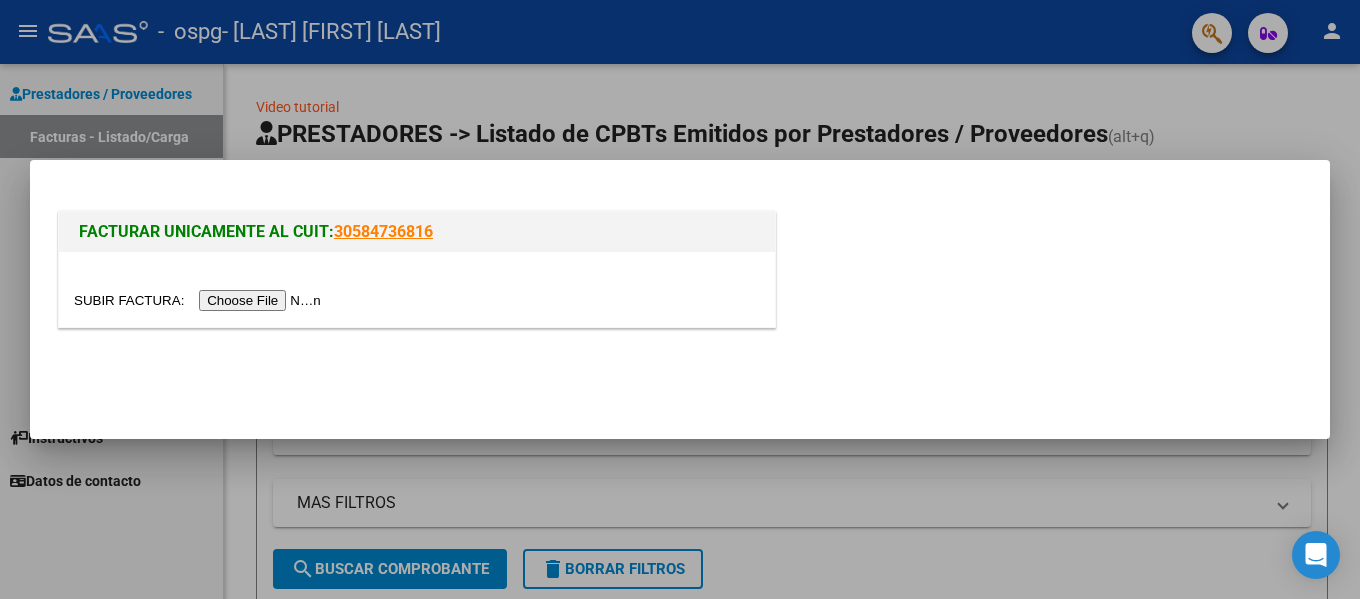 click at bounding box center (200, 300) 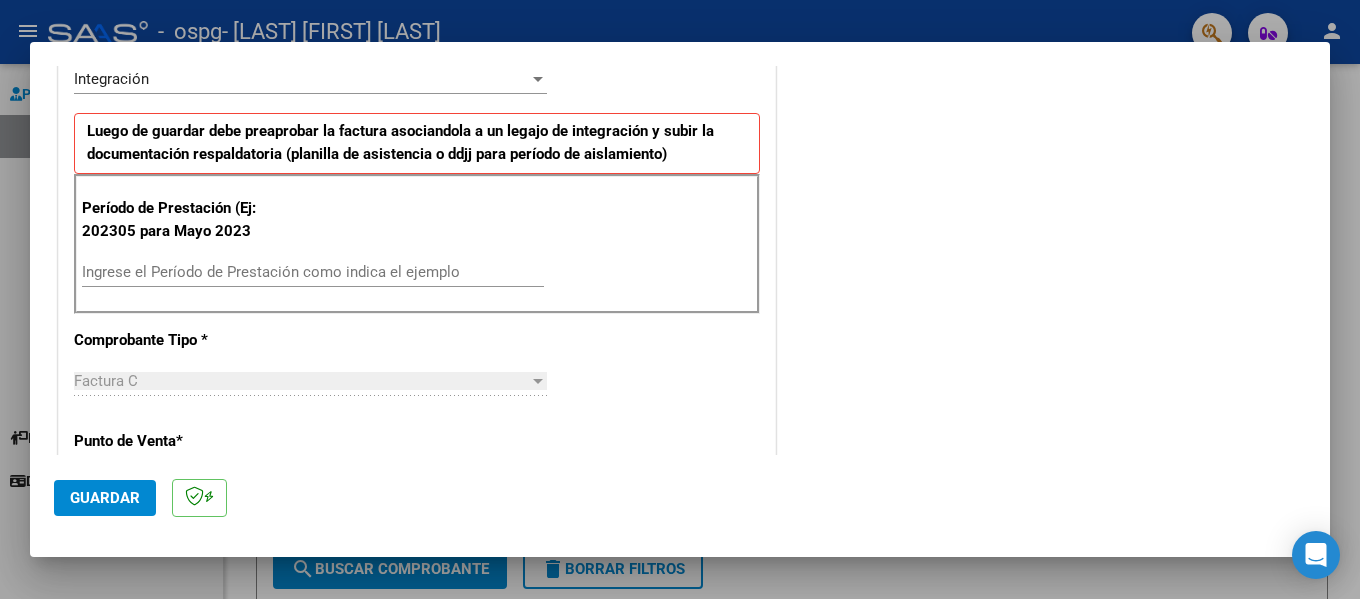 scroll, scrollTop: 500, scrollLeft: 0, axis: vertical 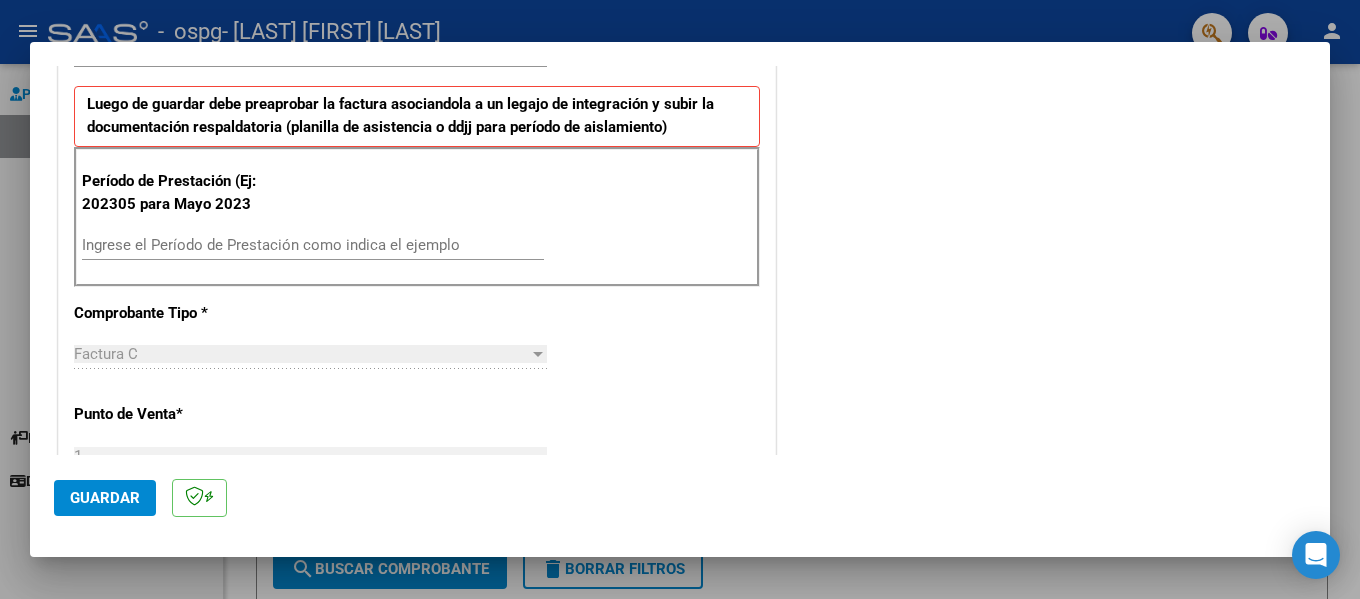 click on "Ingrese el Período de Prestación como indica el ejemplo" at bounding box center [313, 245] 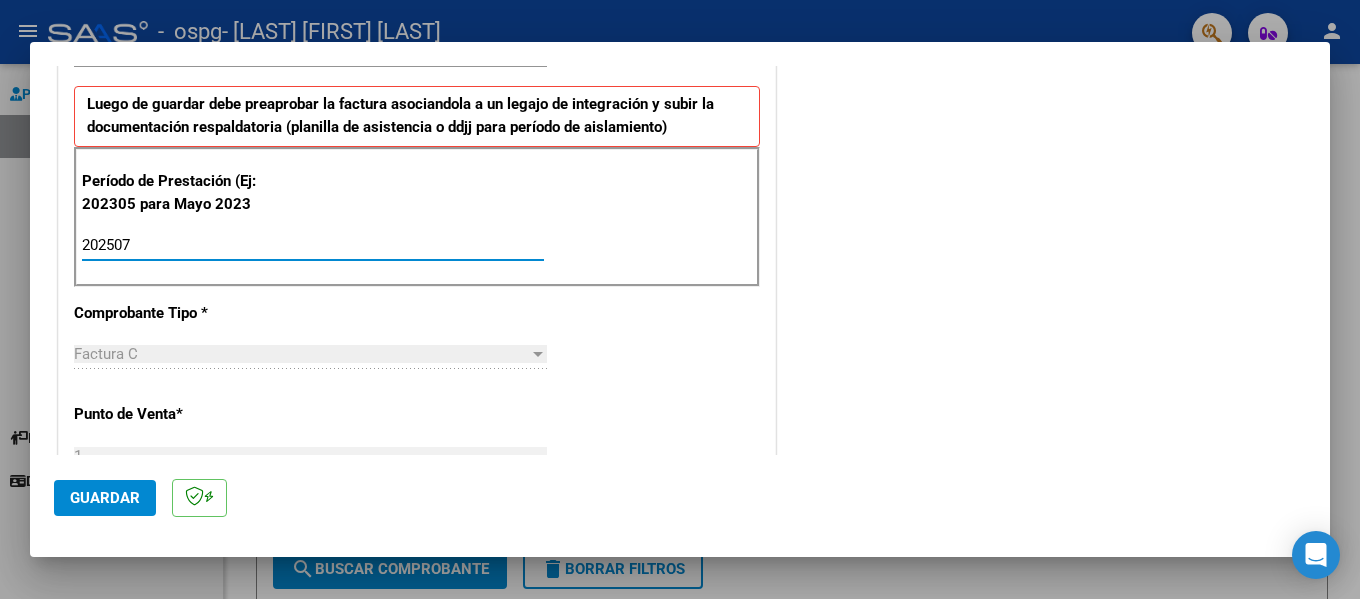 type on "202507" 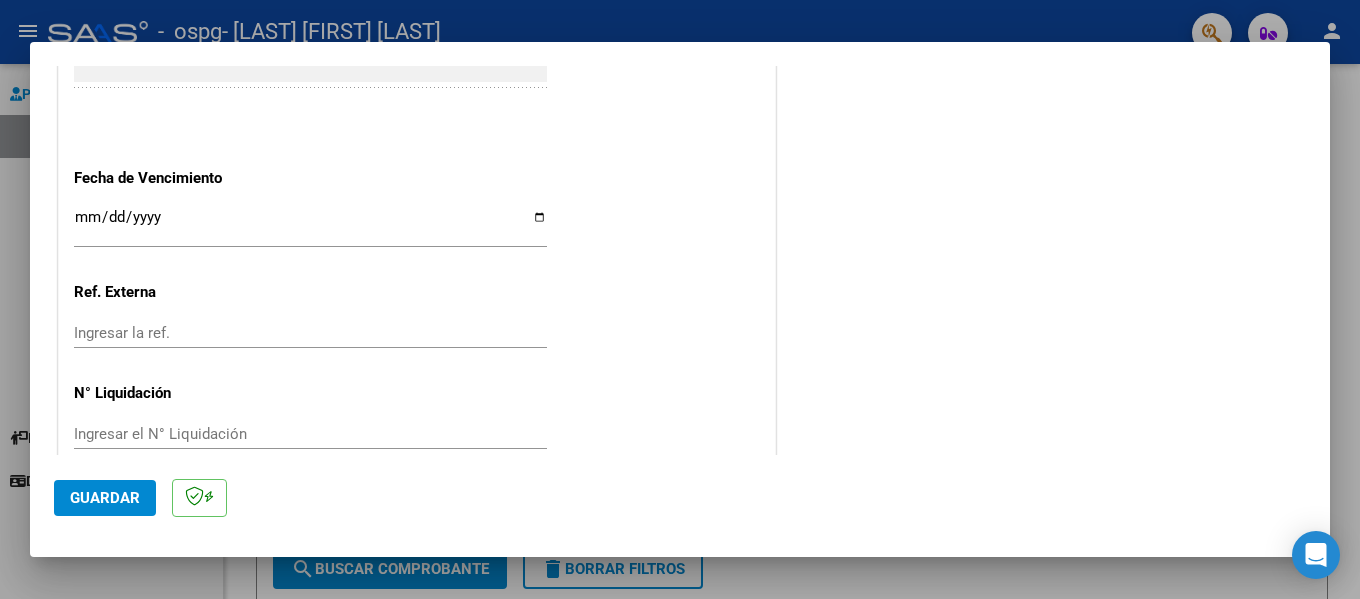 scroll, scrollTop: 1333, scrollLeft: 0, axis: vertical 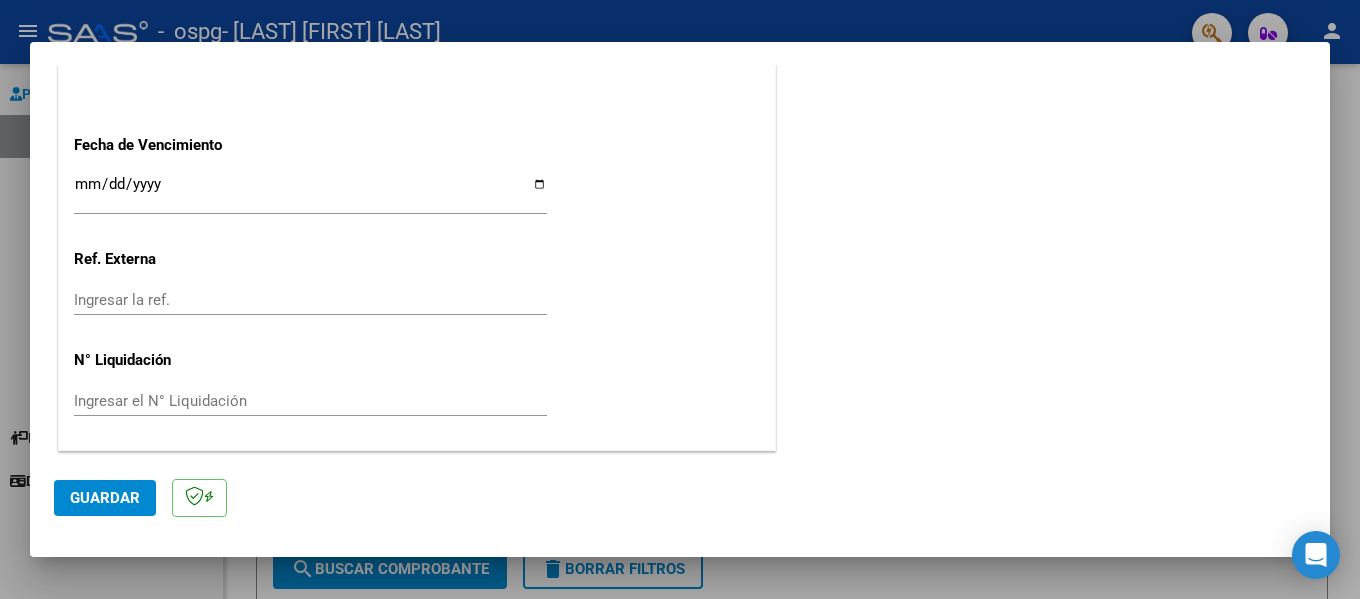 click on "Guardar" 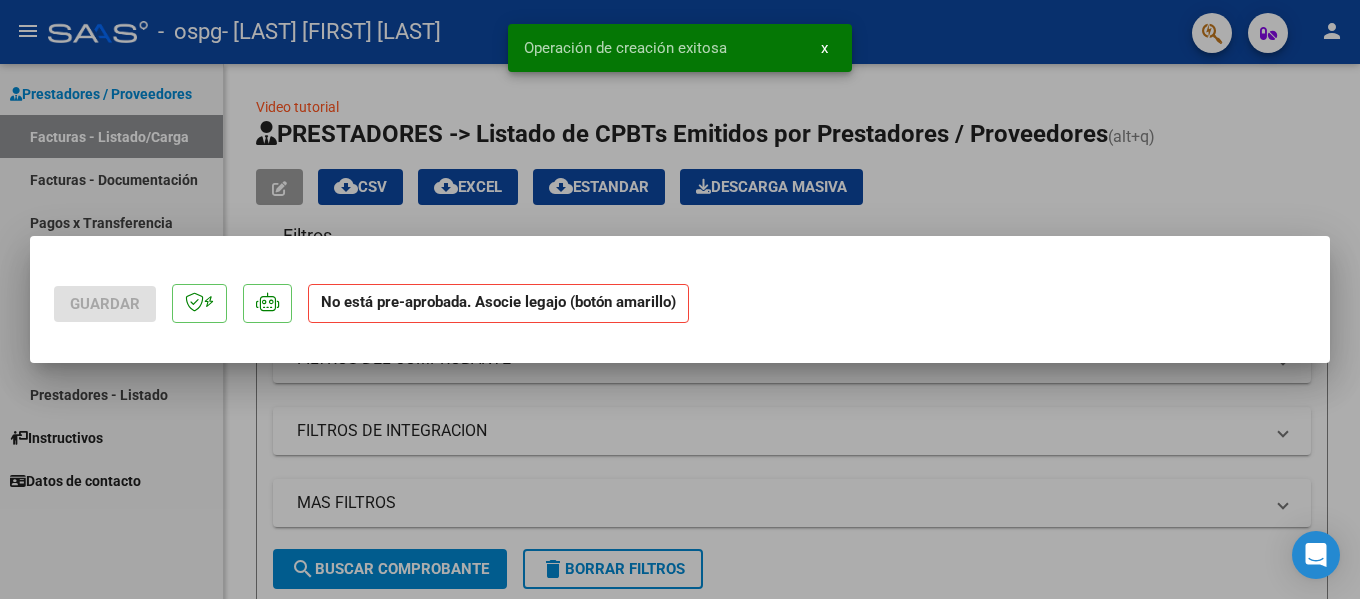 scroll, scrollTop: 0, scrollLeft: 0, axis: both 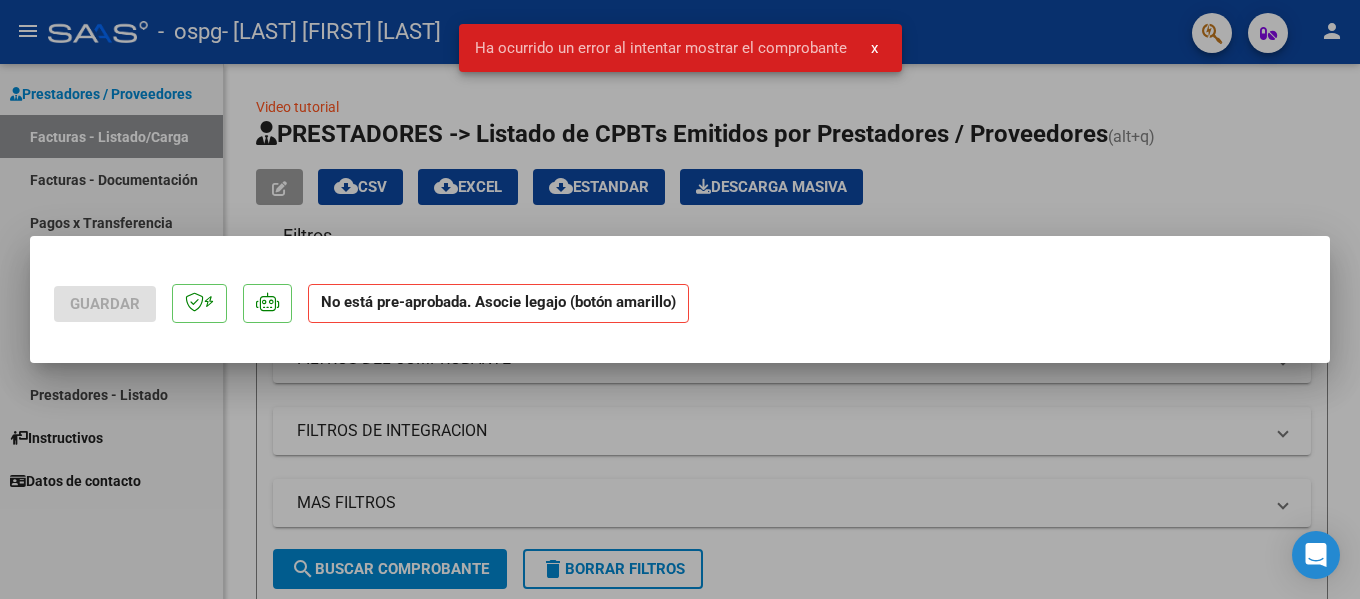 click on "No está pre-aprobada. Asocie legajo (botón amarillo)" 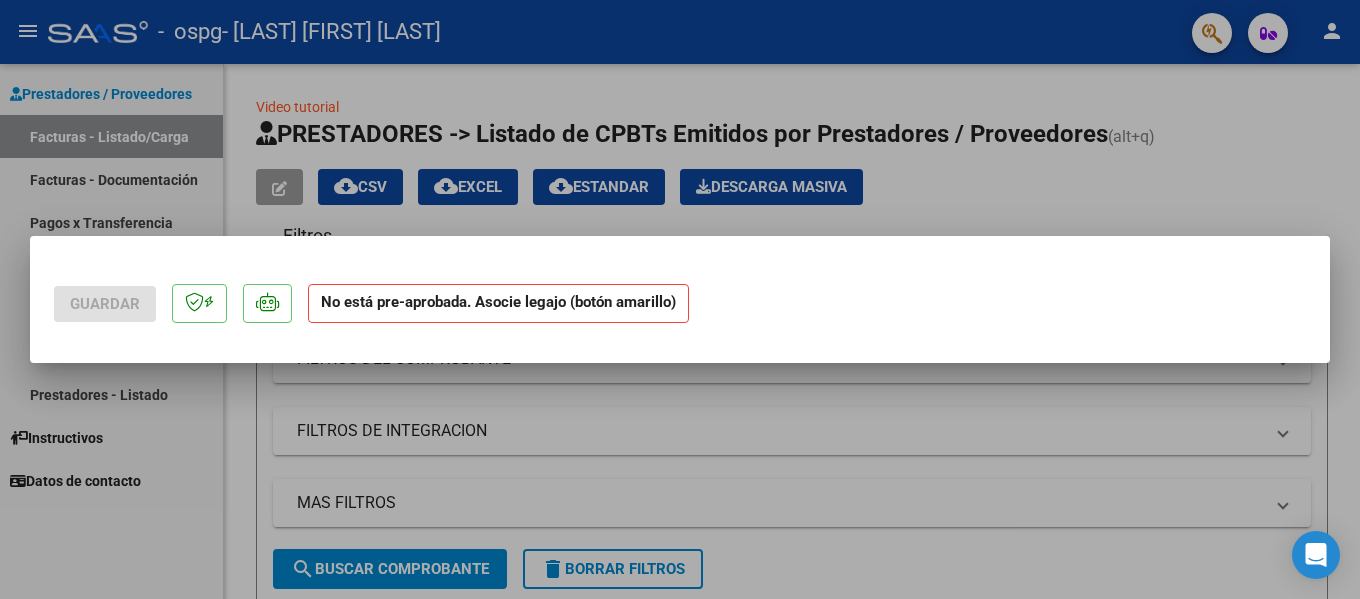 drag, startPoint x: 692, startPoint y: 287, endPoint x: 708, endPoint y: 296, distance: 18.35756 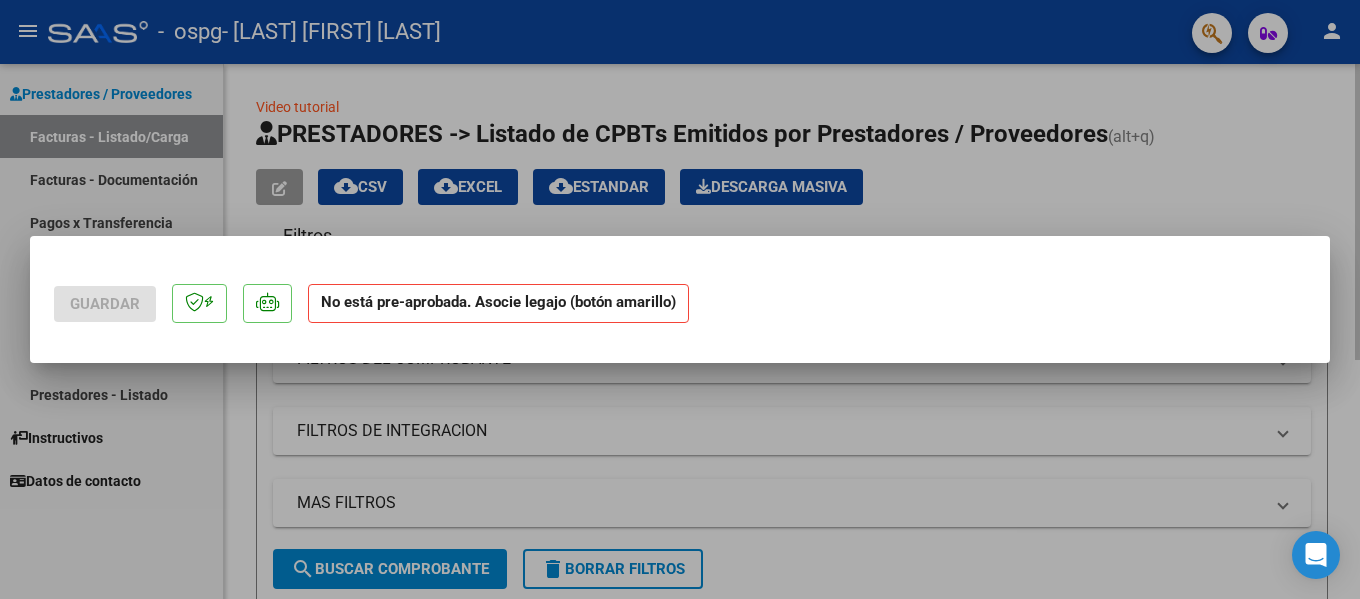drag, startPoint x: 892, startPoint y: 201, endPoint x: 967, endPoint y: 223, distance: 78.160095 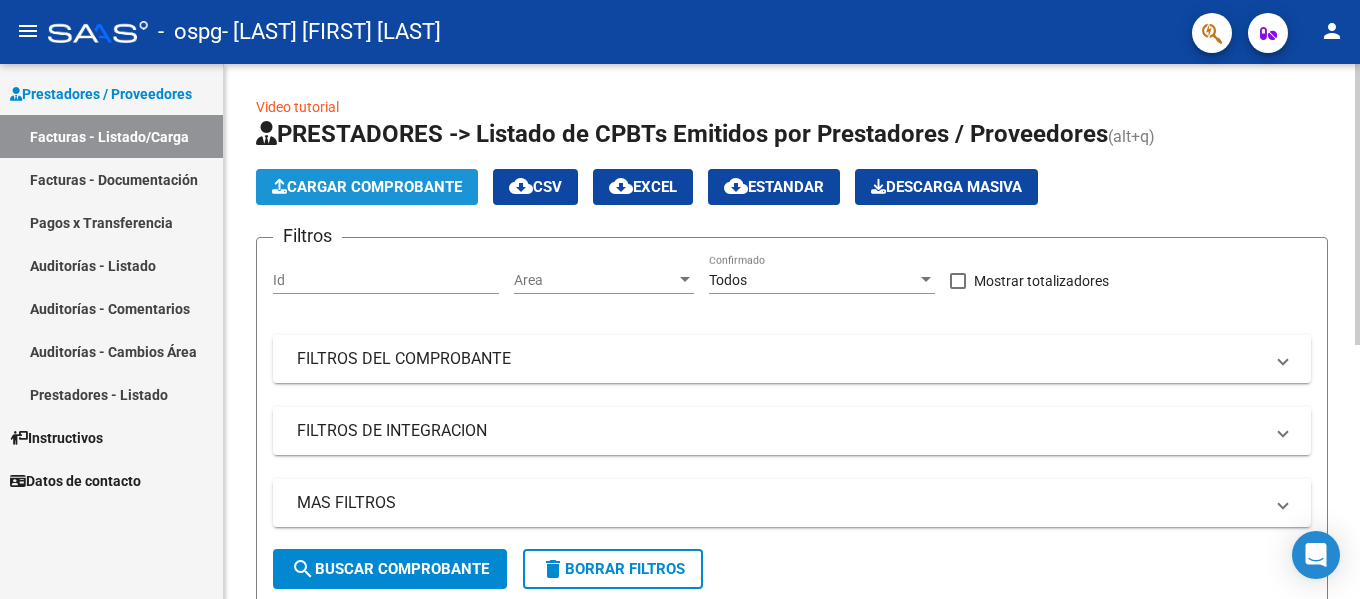 click on "Cargar Comprobante" 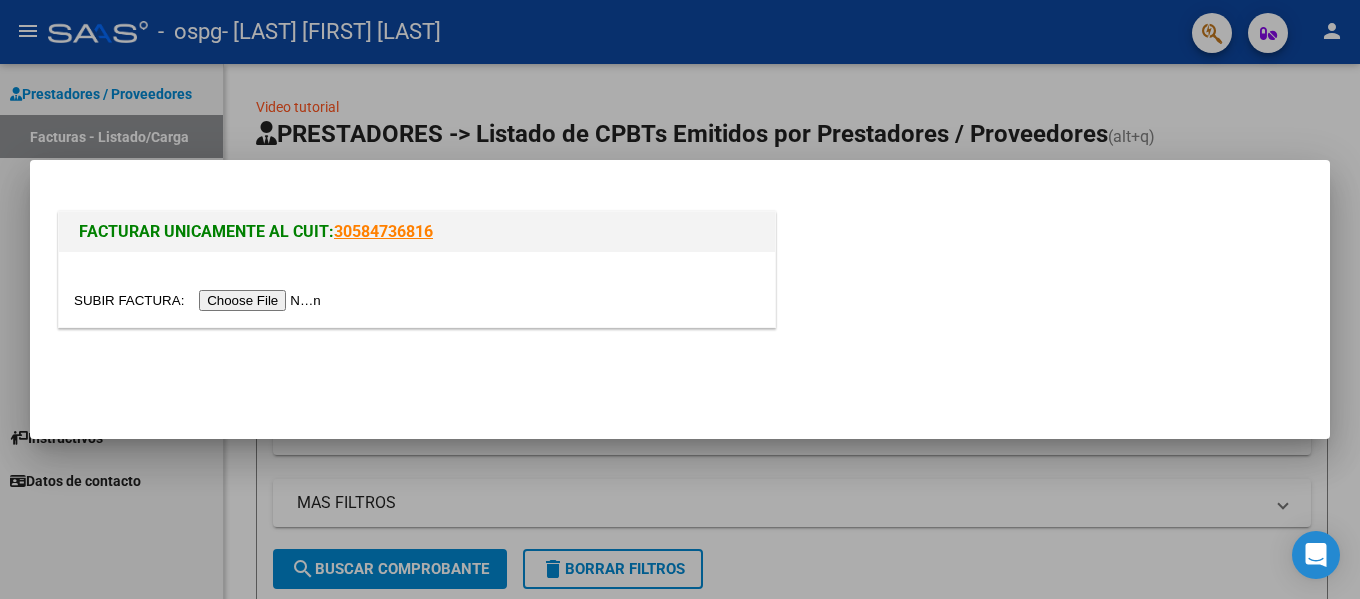 click at bounding box center (200, 300) 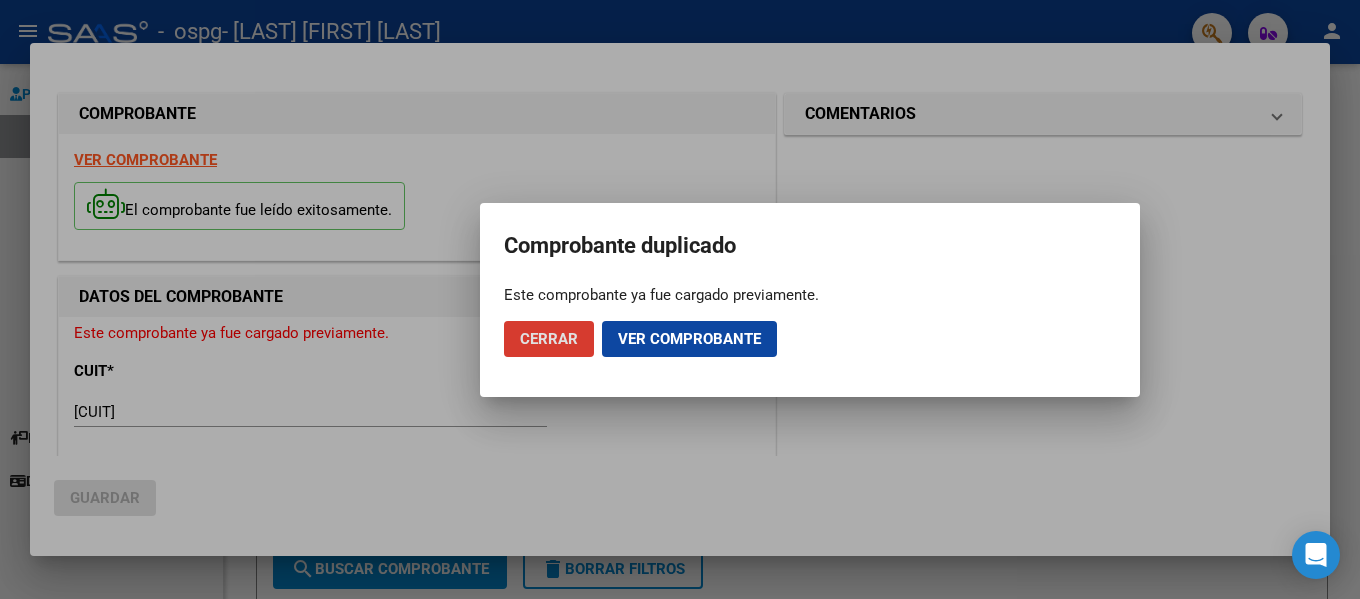 click on "Cerrar" 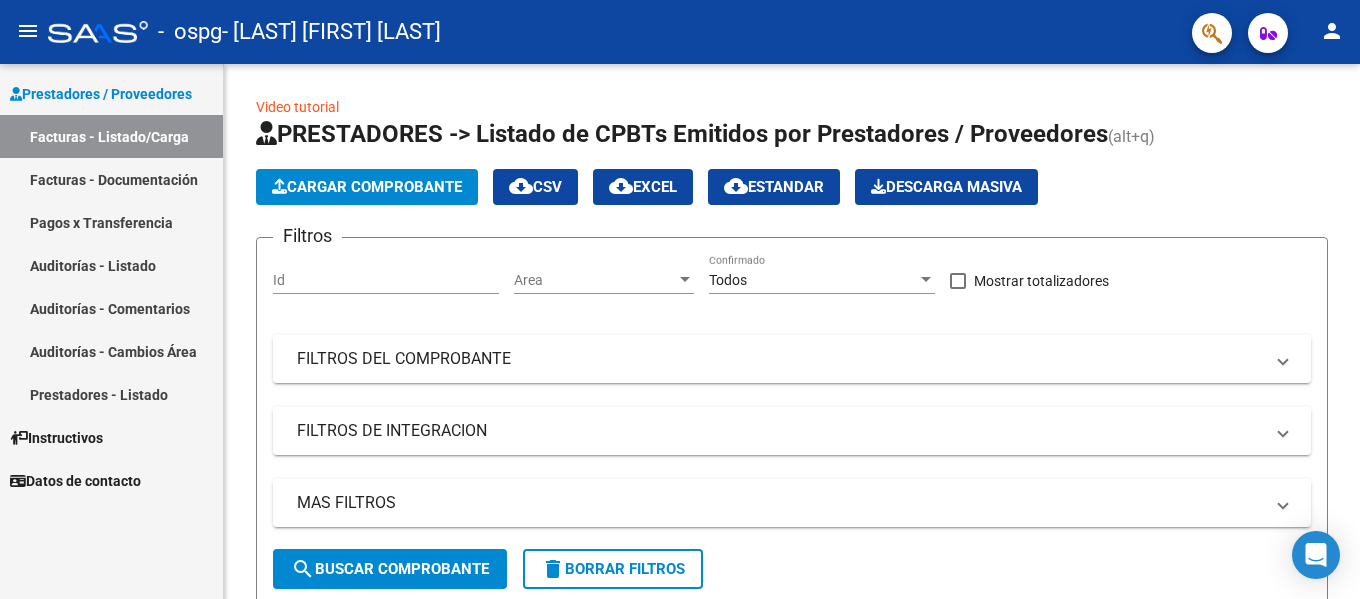 click on "Facturas - Documentación" at bounding box center (111, 179) 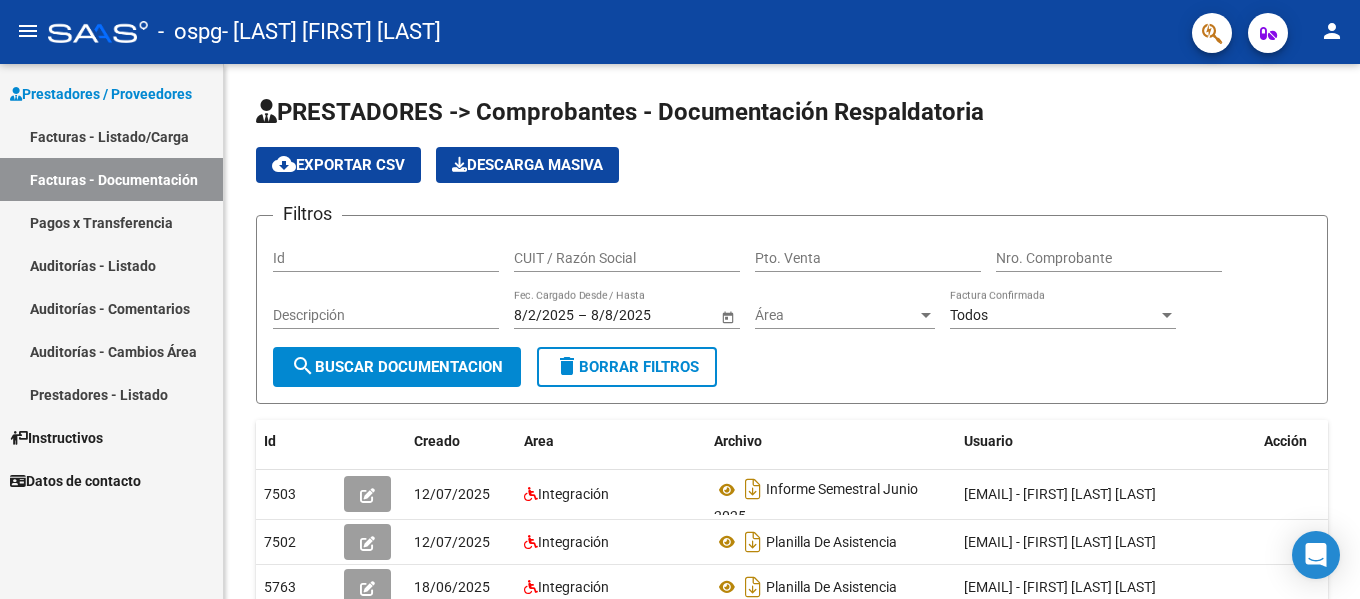 click on "Facturas - Listado/Carga" at bounding box center (111, 136) 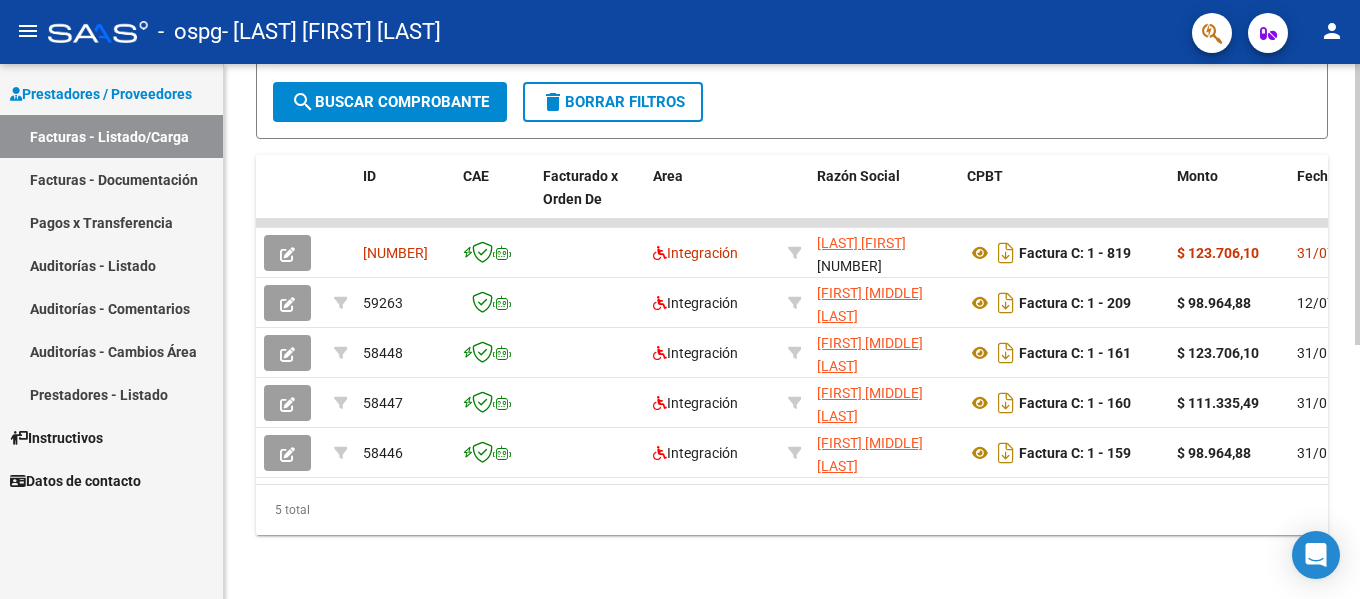 scroll, scrollTop: 483, scrollLeft: 0, axis: vertical 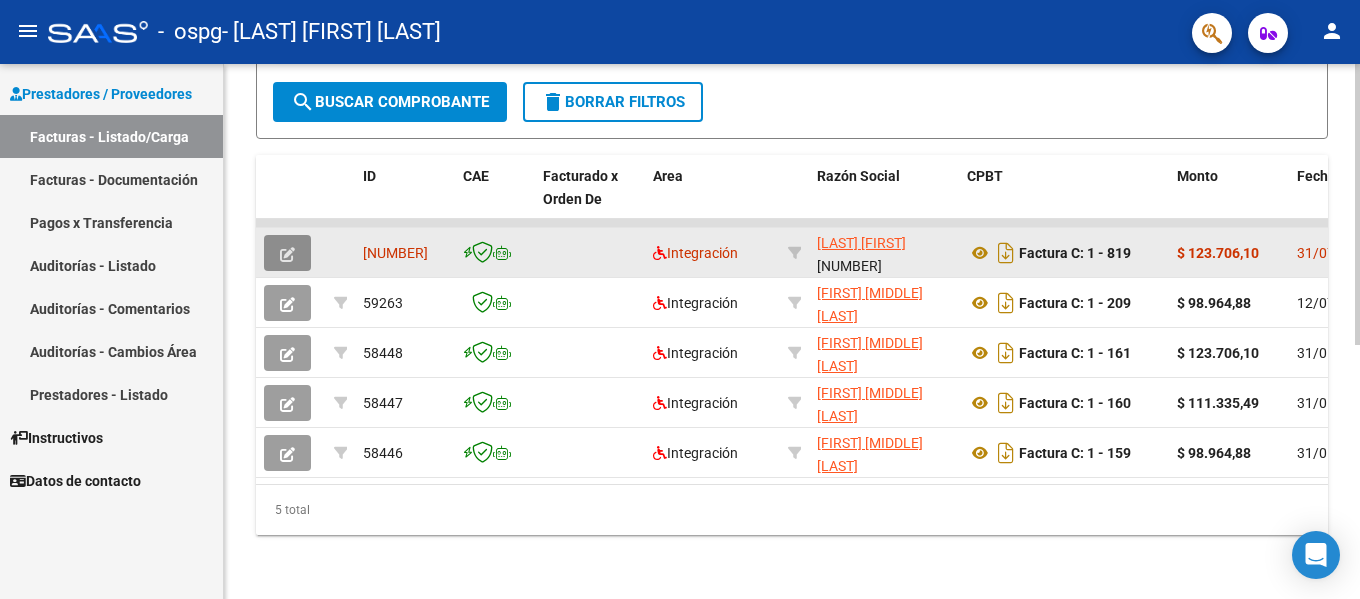 click 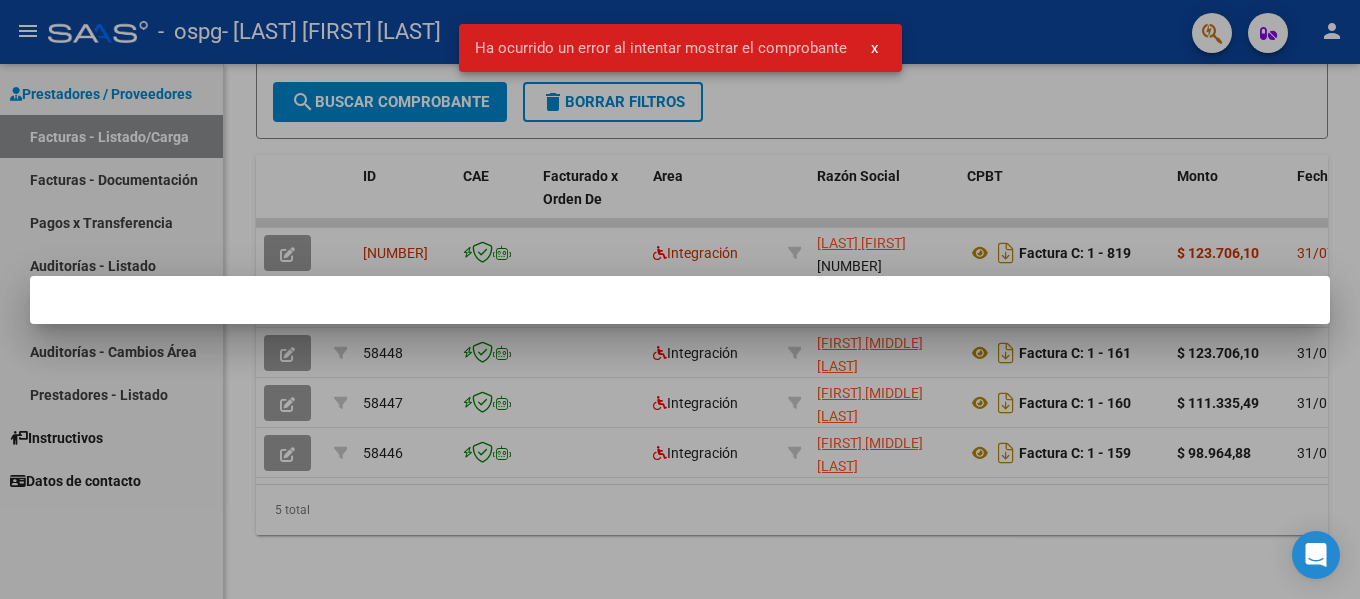 click on "x" at bounding box center [874, 48] 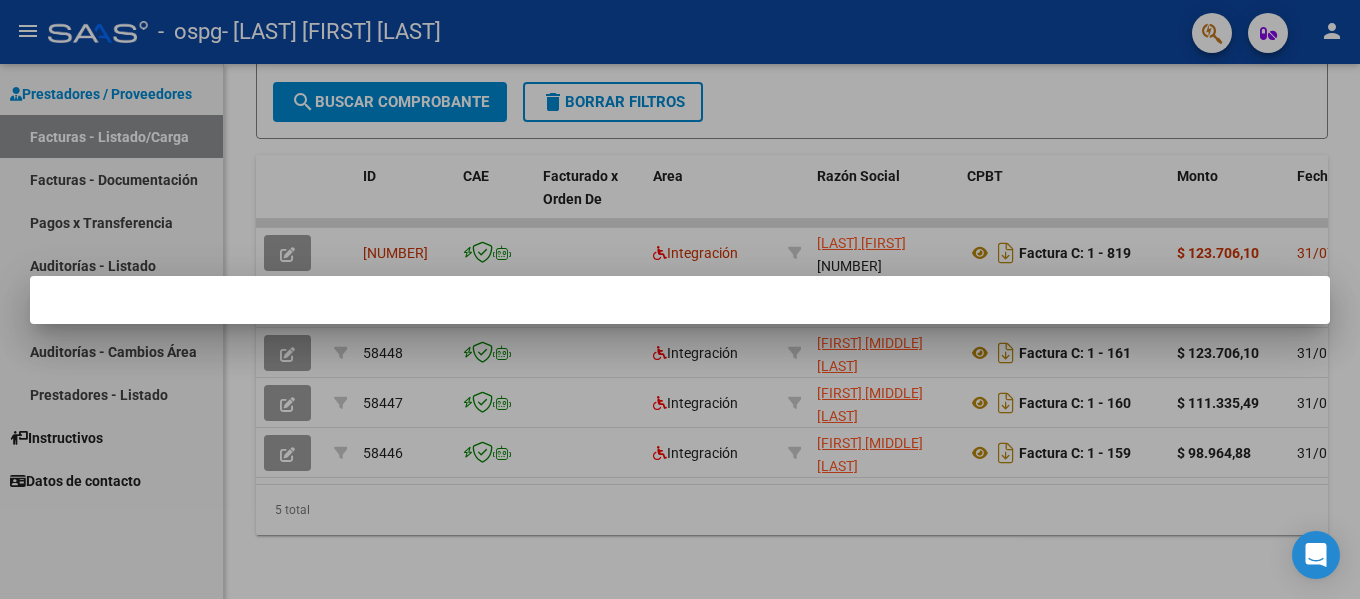 click at bounding box center [680, 299] 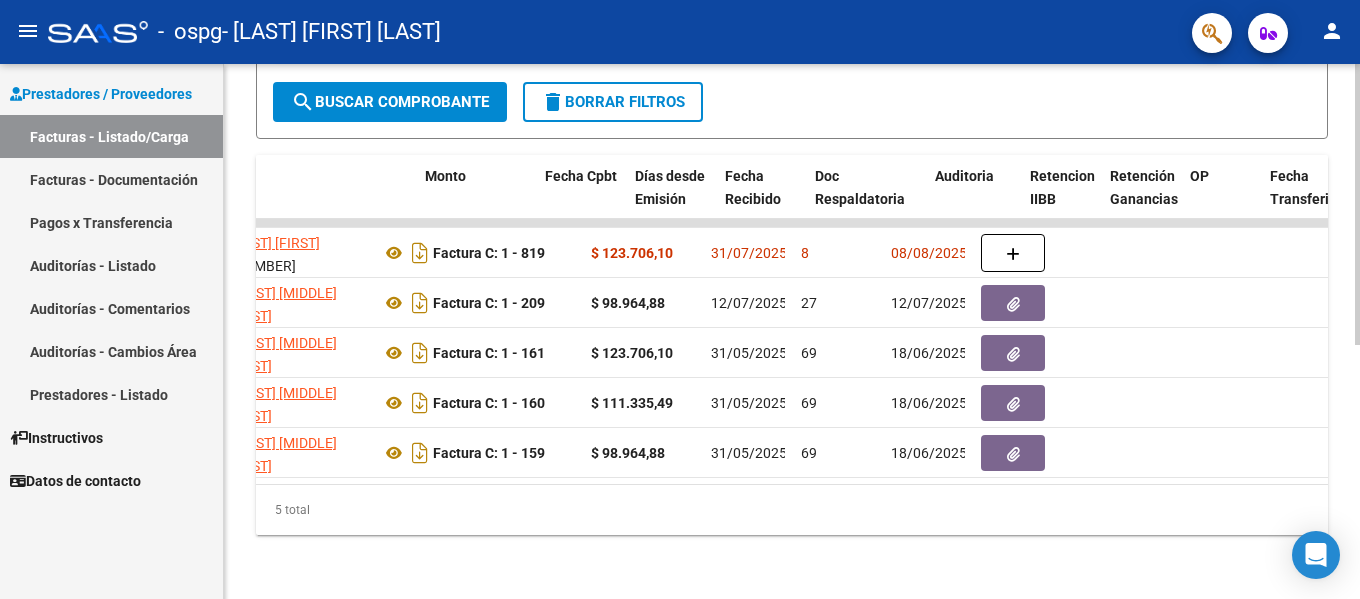 scroll, scrollTop: 0, scrollLeft: 818, axis: horizontal 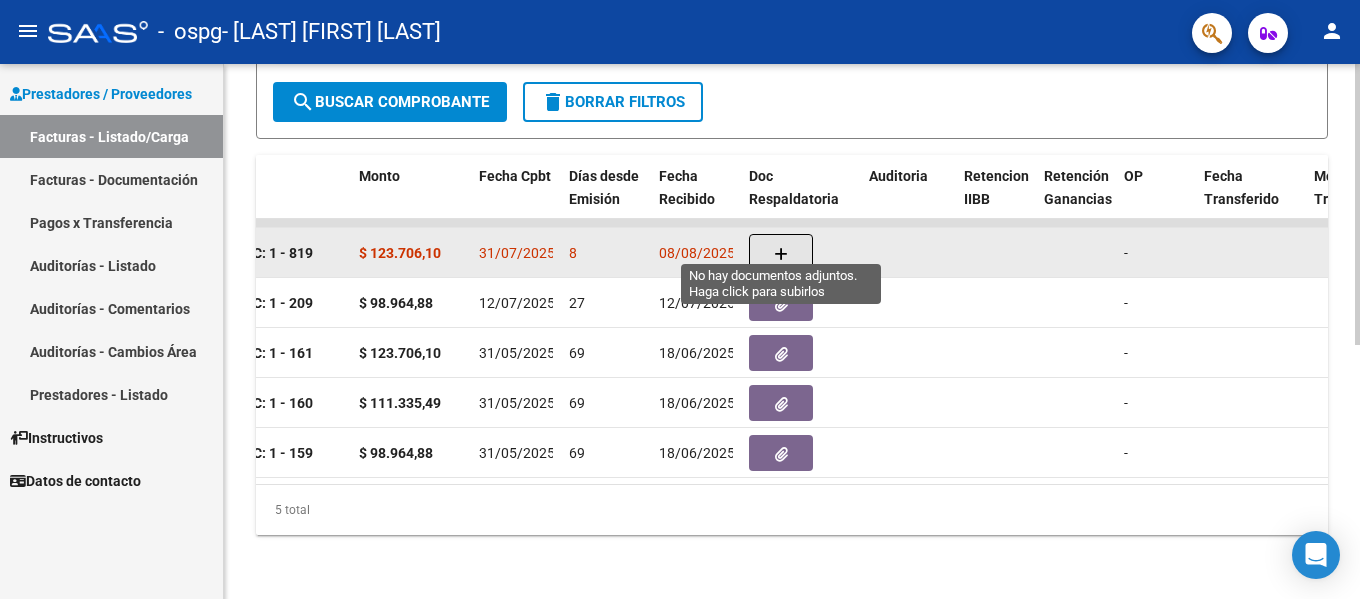 click 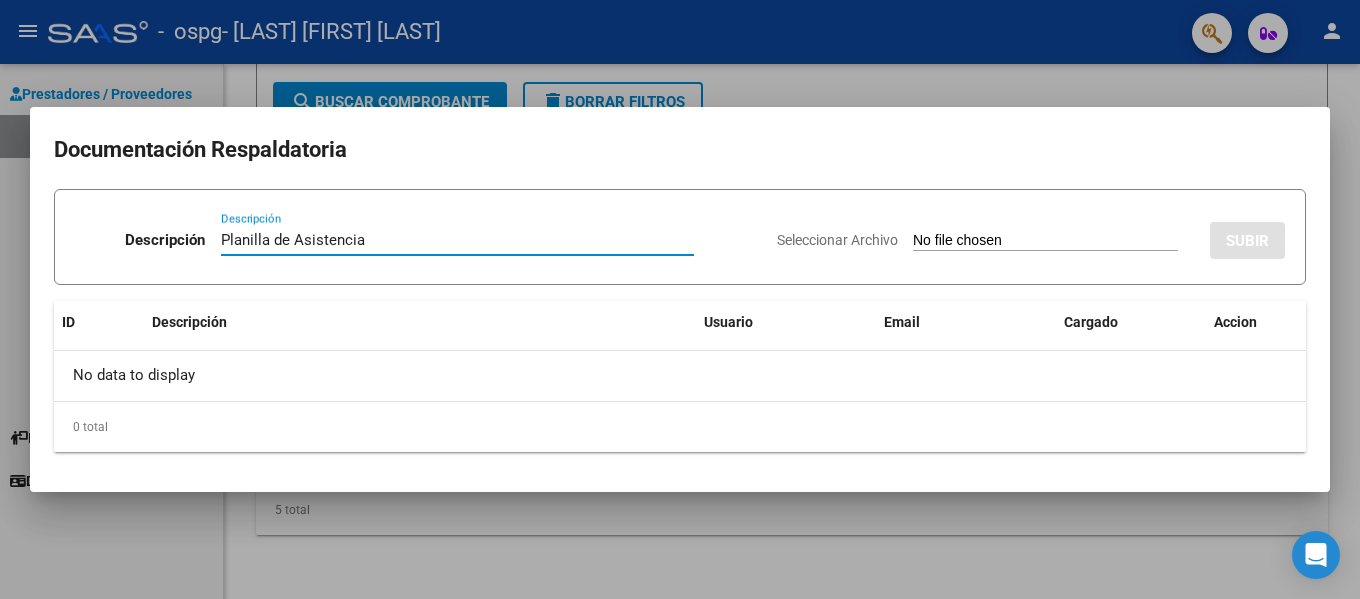 type on "Planilla de Asistencia" 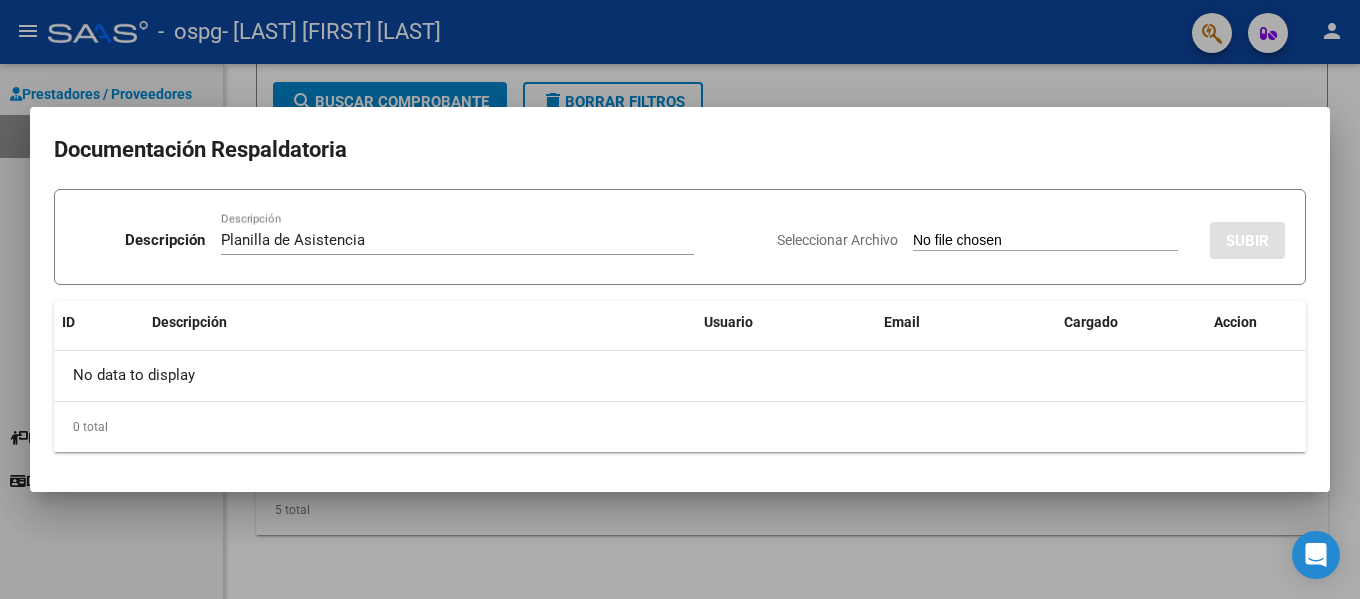 click on "Seleccionar Archivo" at bounding box center (1045, 241) 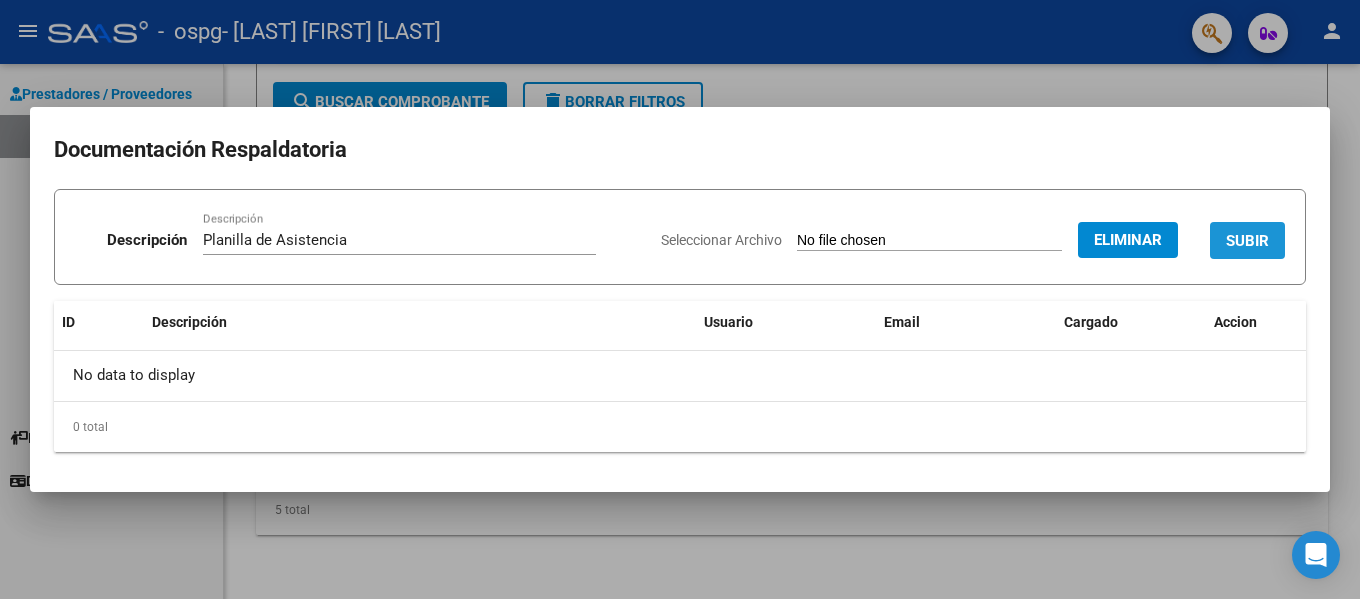 click on "SUBIR" at bounding box center [1247, 241] 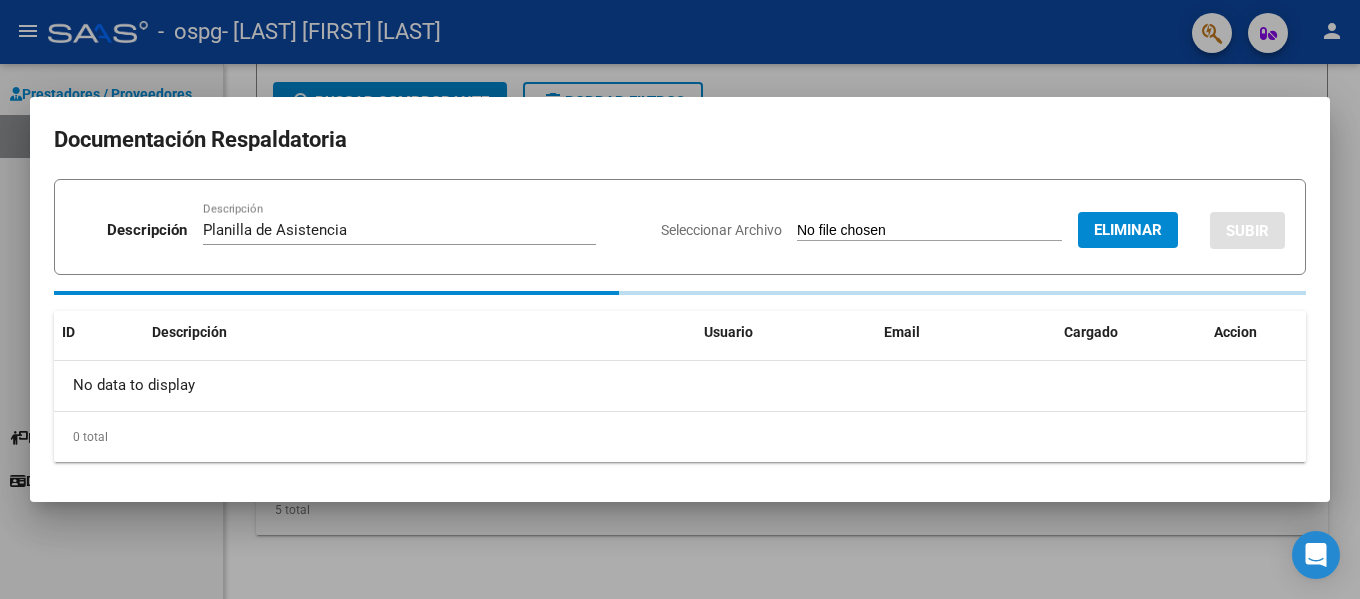 type 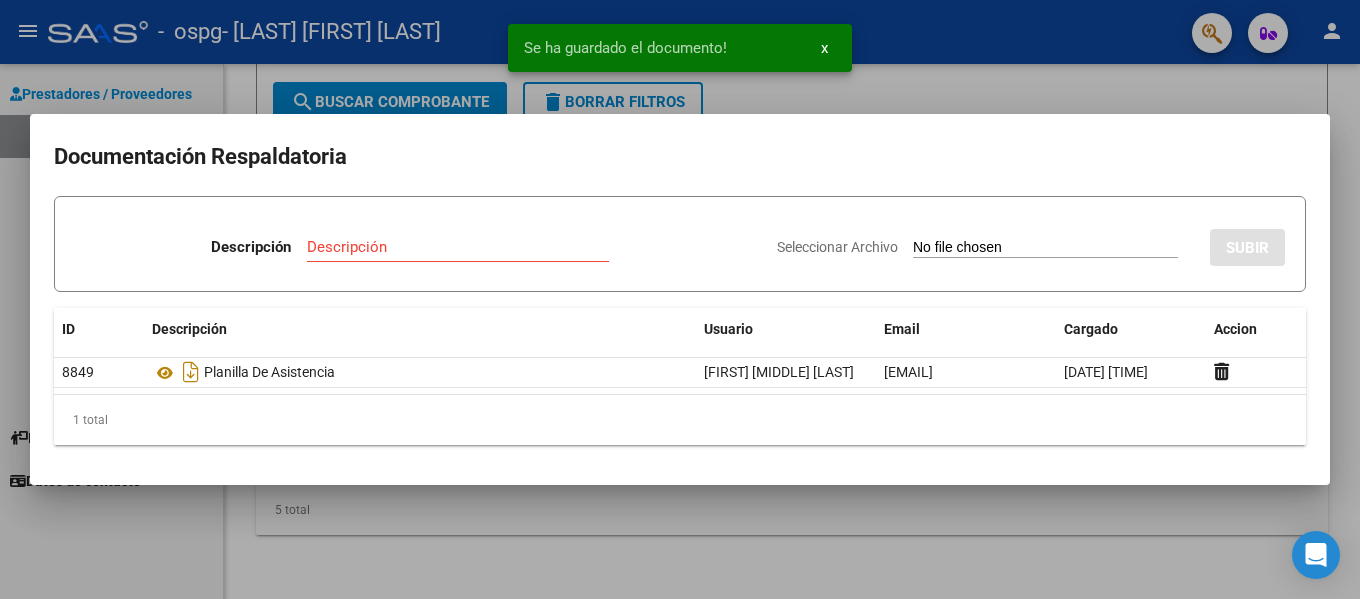 click at bounding box center [680, 299] 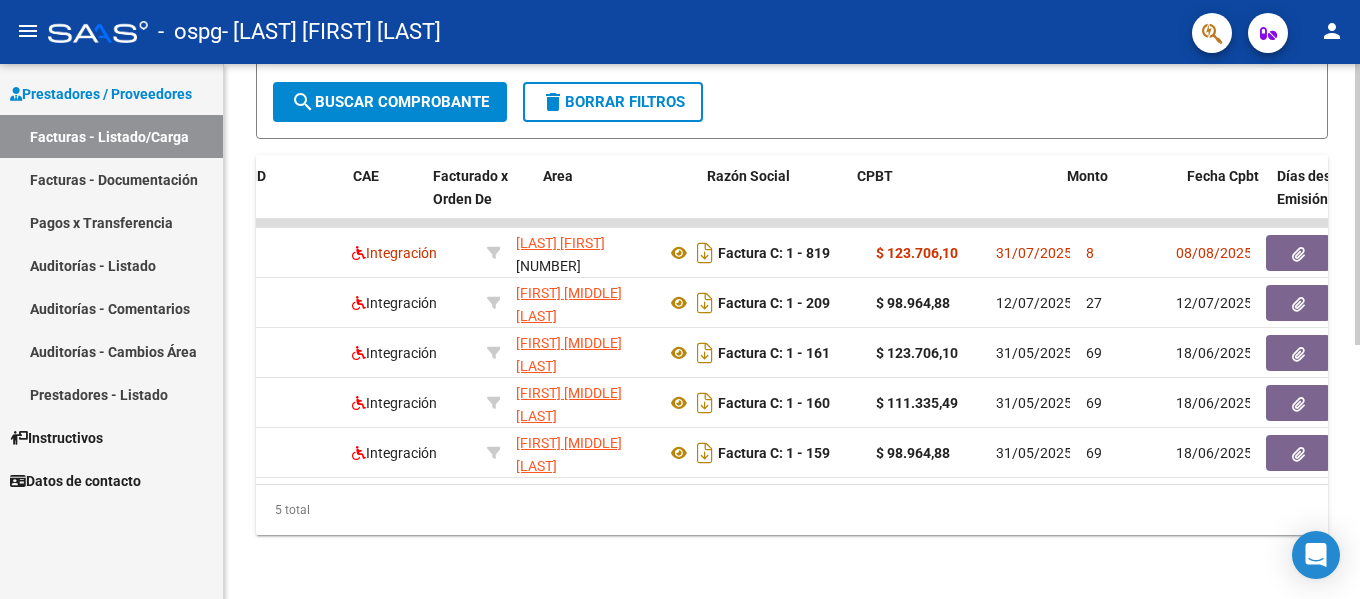 scroll, scrollTop: 0, scrollLeft: 0, axis: both 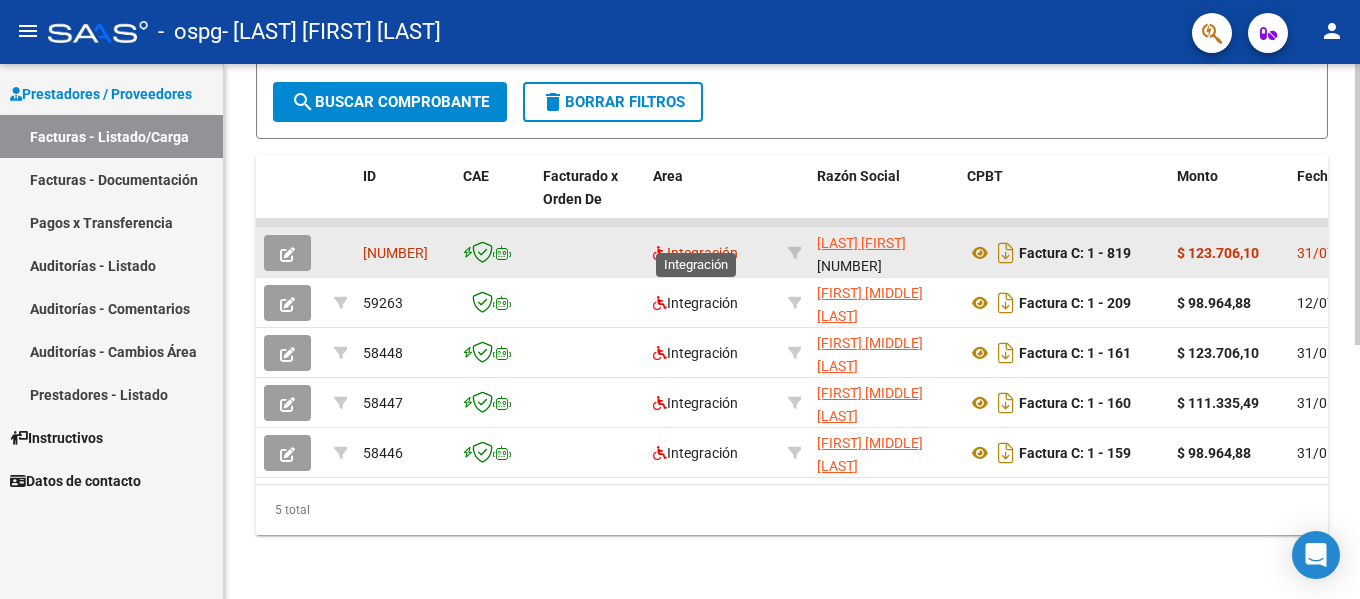 click on "Integración" 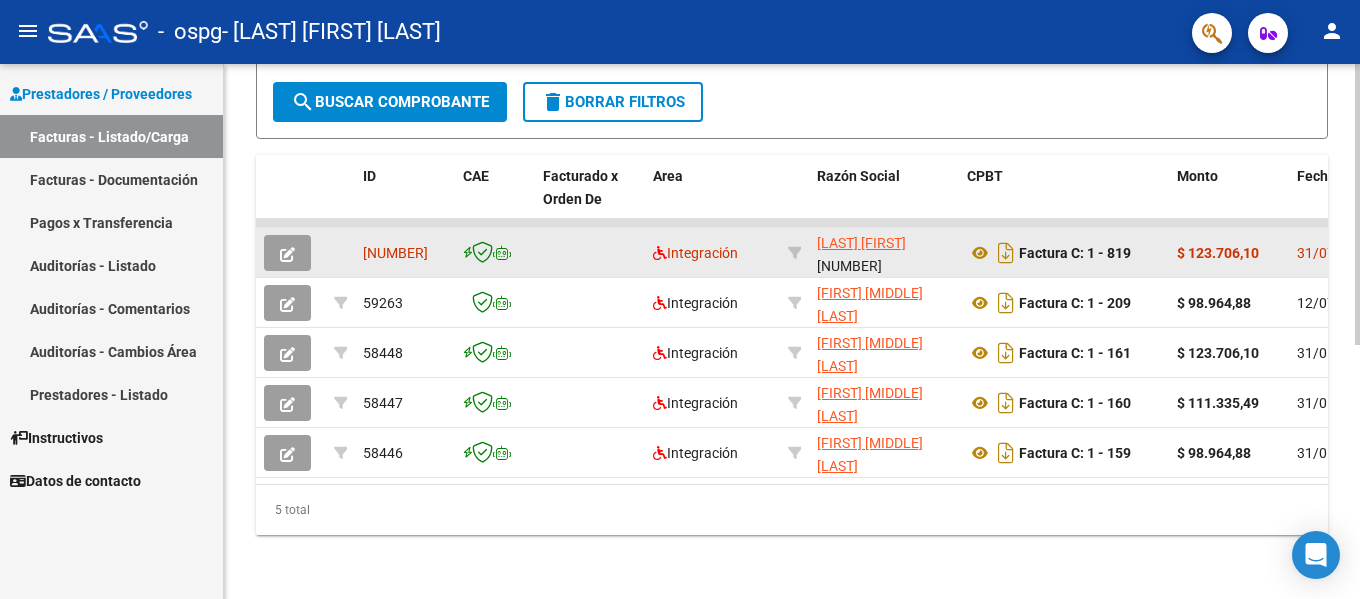 click 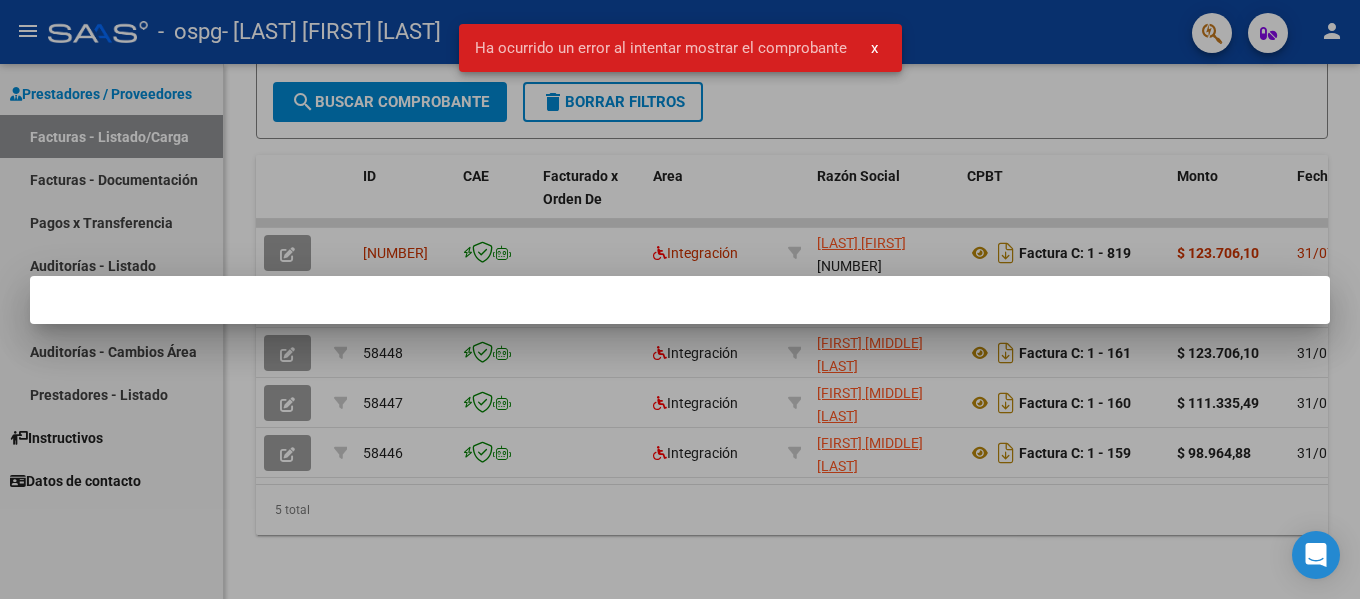 click on "x" at bounding box center [874, 48] 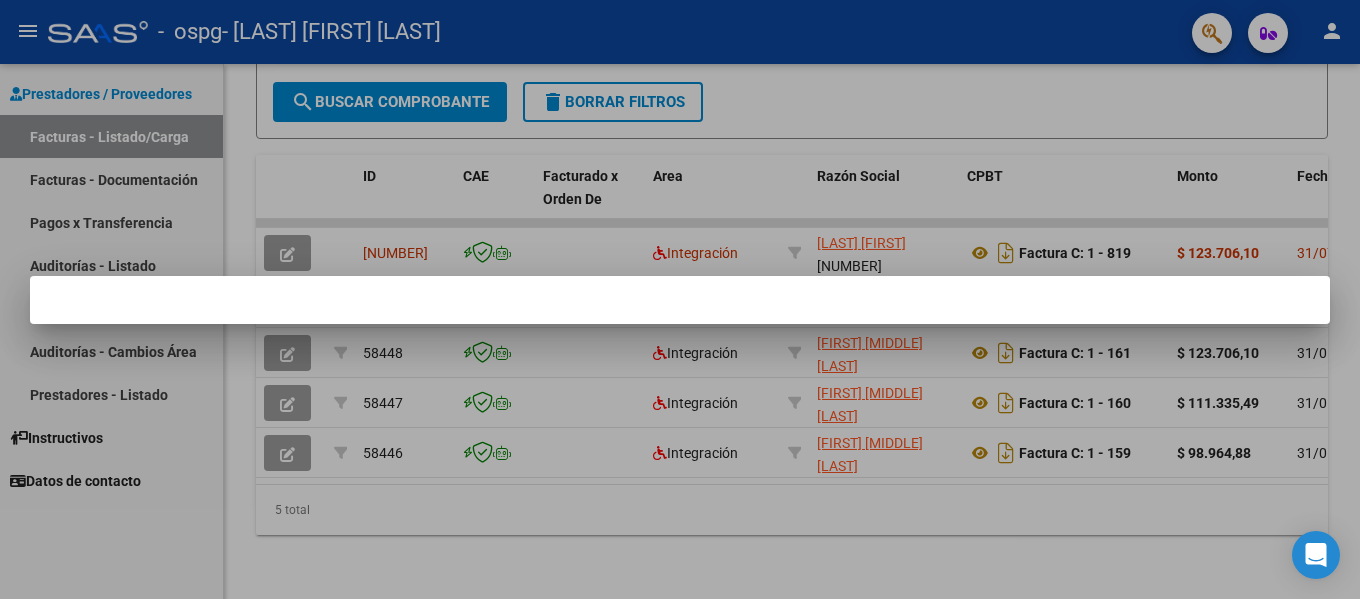 click at bounding box center [680, 299] 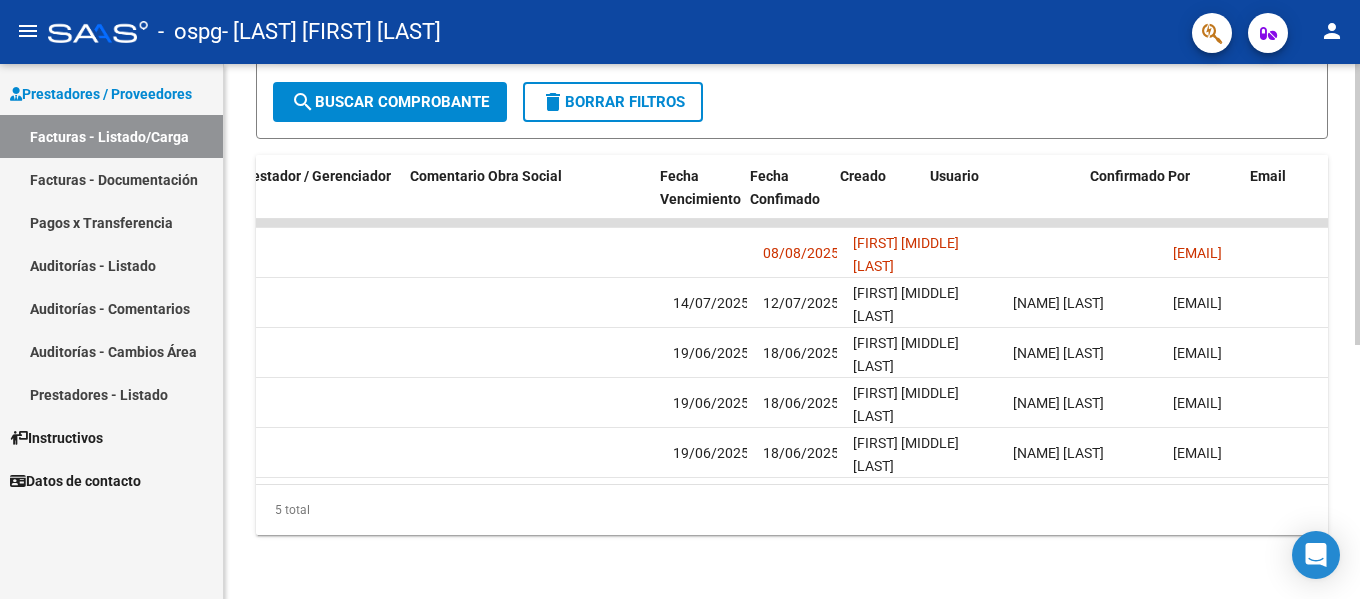 scroll, scrollTop: 0, scrollLeft: 3144, axis: horizontal 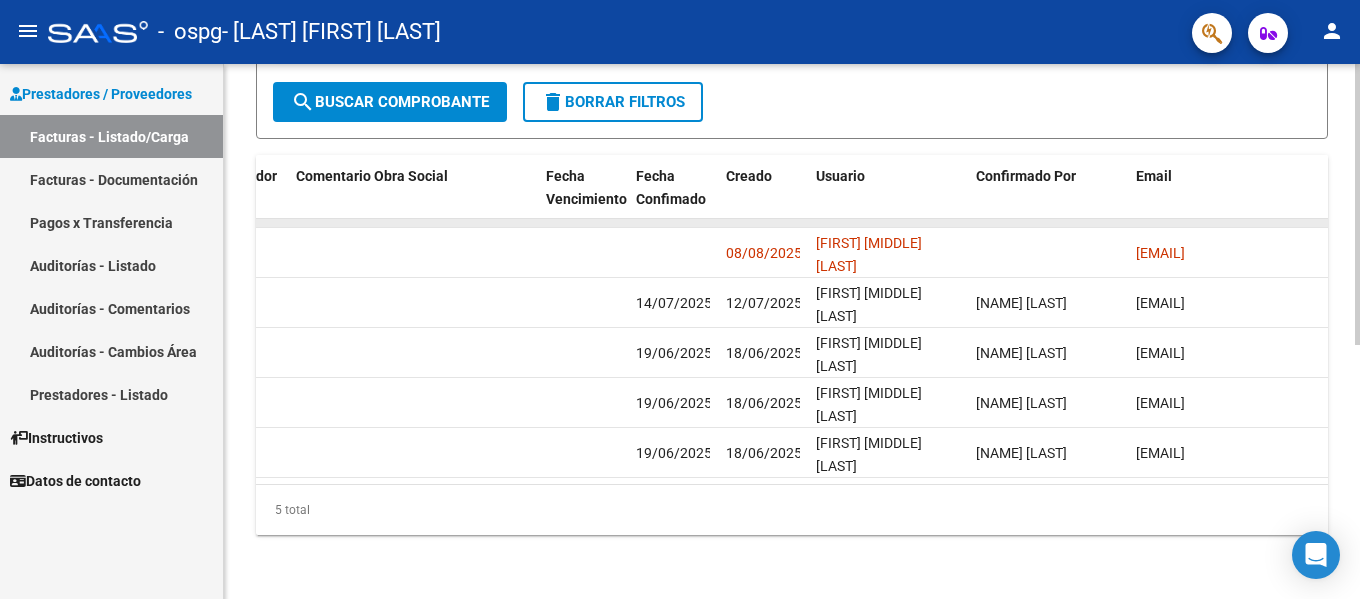 click 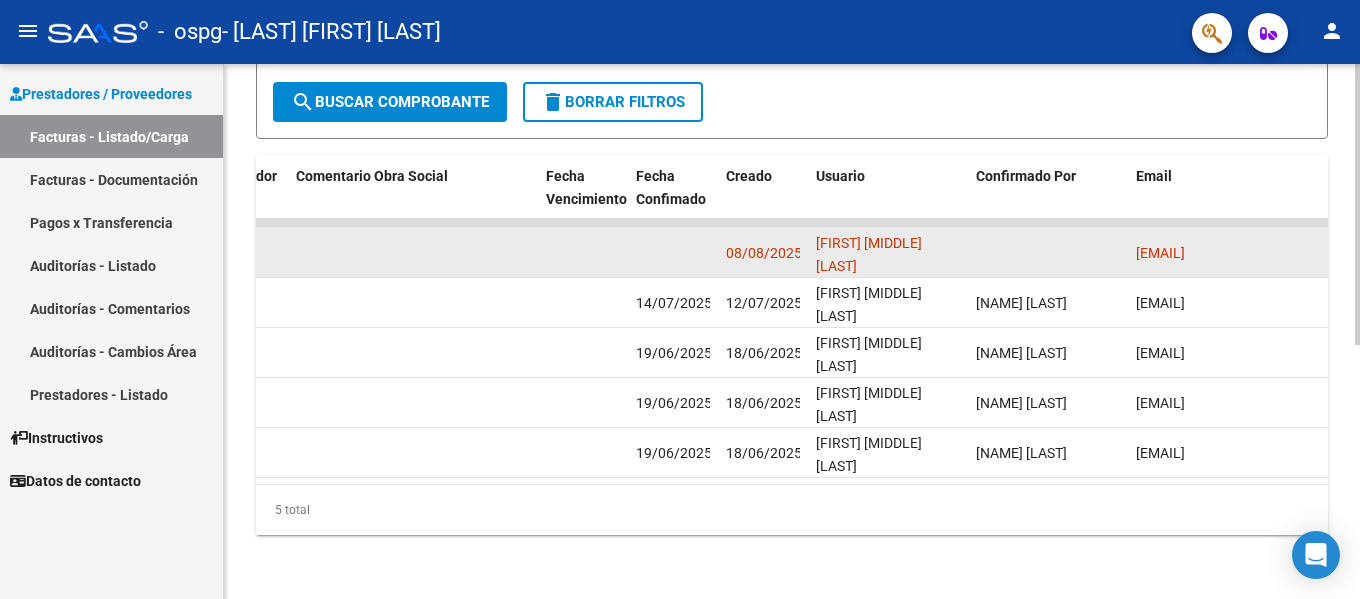 click on "[EMAIL]" 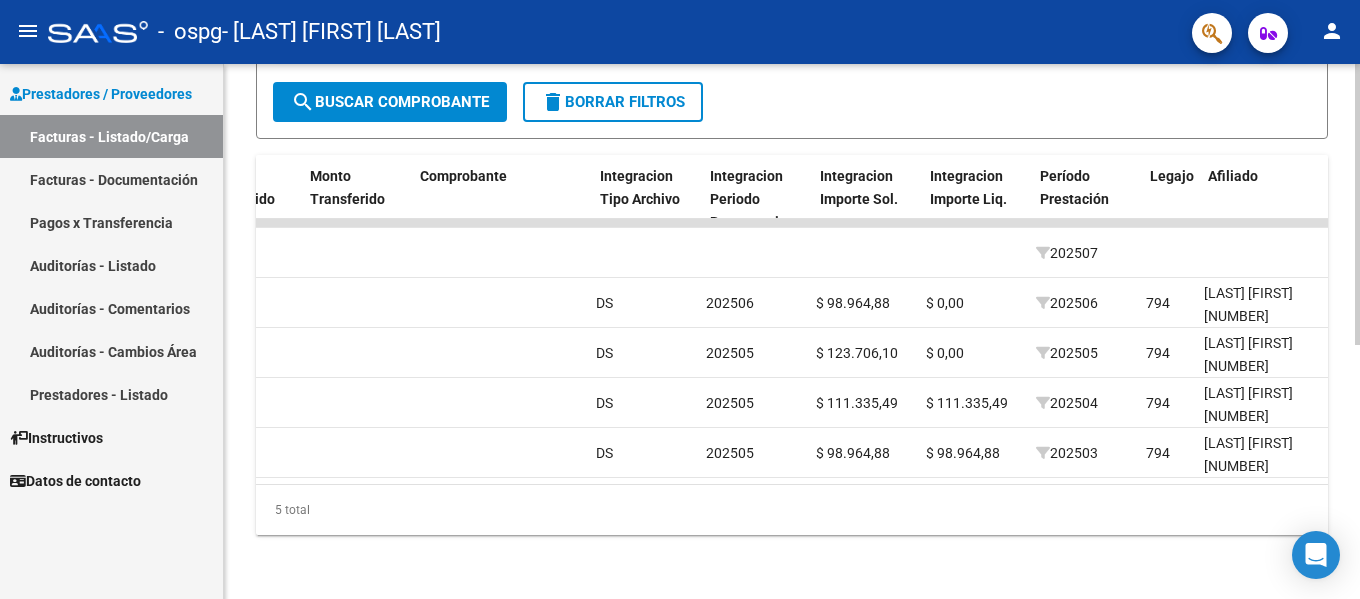 scroll, scrollTop: 0, scrollLeft: 1814, axis: horizontal 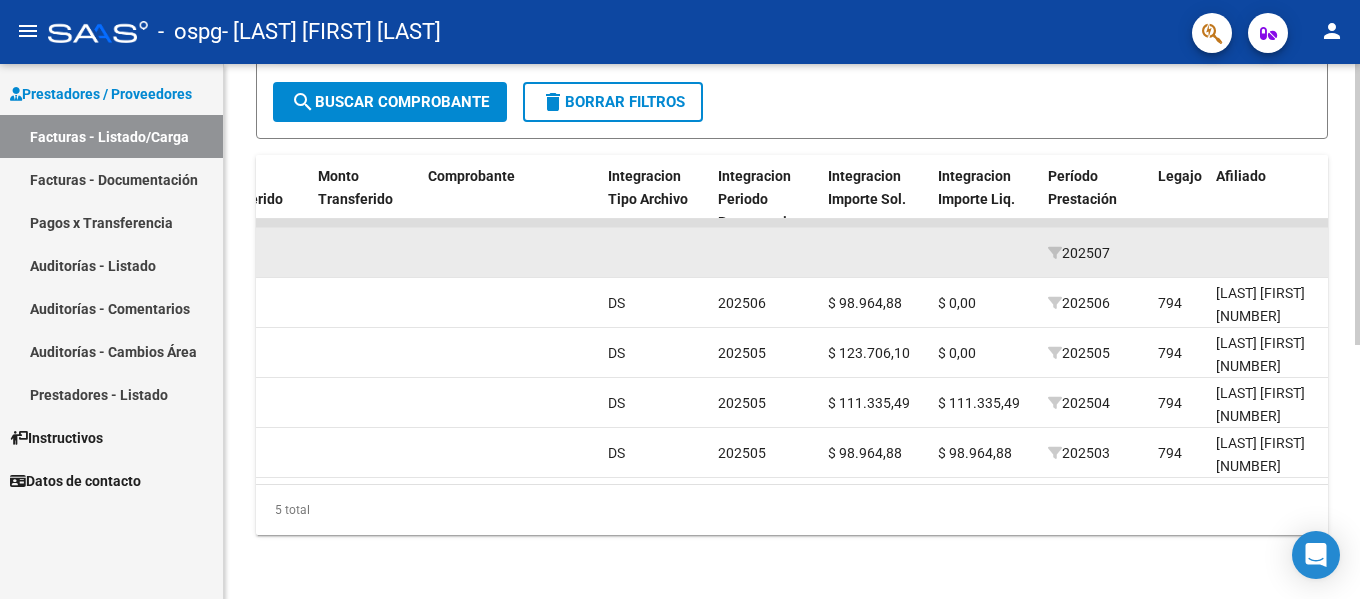 click on "202507" 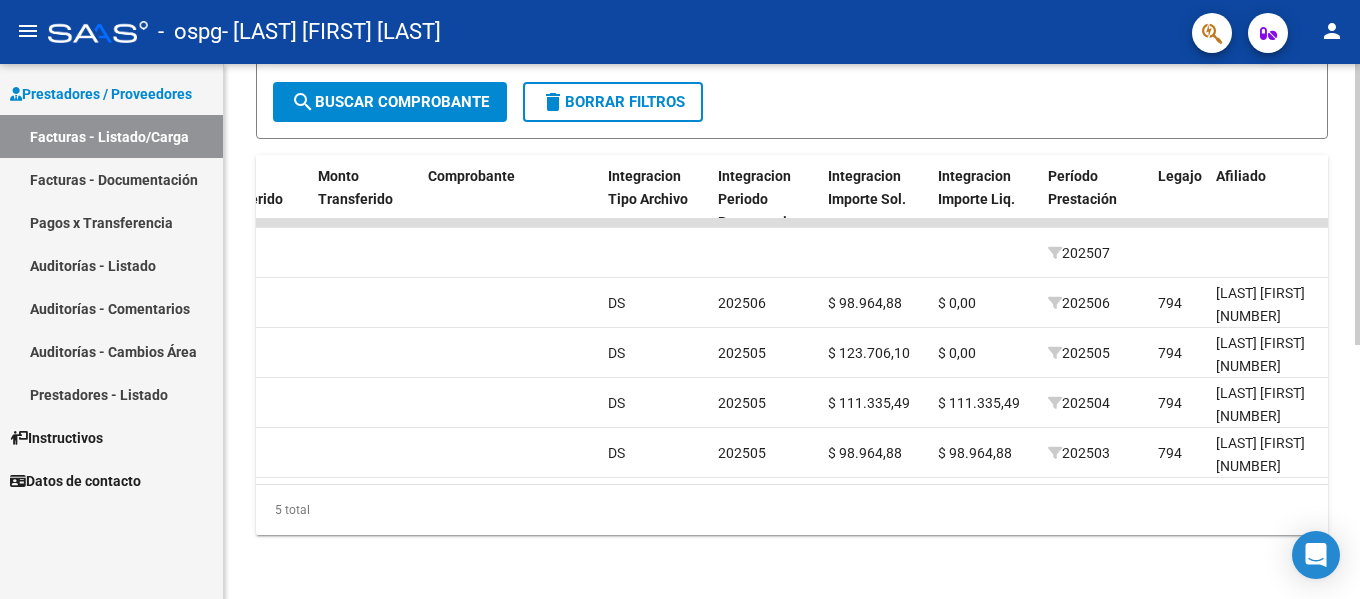 drag, startPoint x: 893, startPoint y: 484, endPoint x: 823, endPoint y: 484, distance: 70 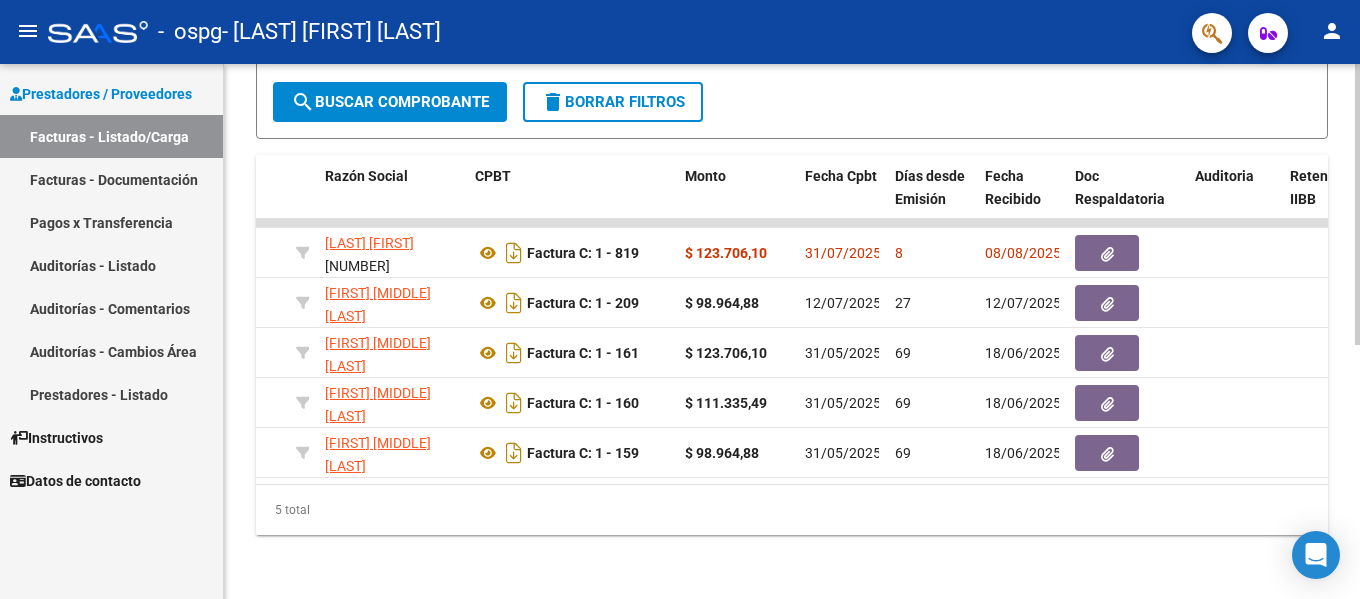 scroll, scrollTop: 0, scrollLeft: 460, axis: horizontal 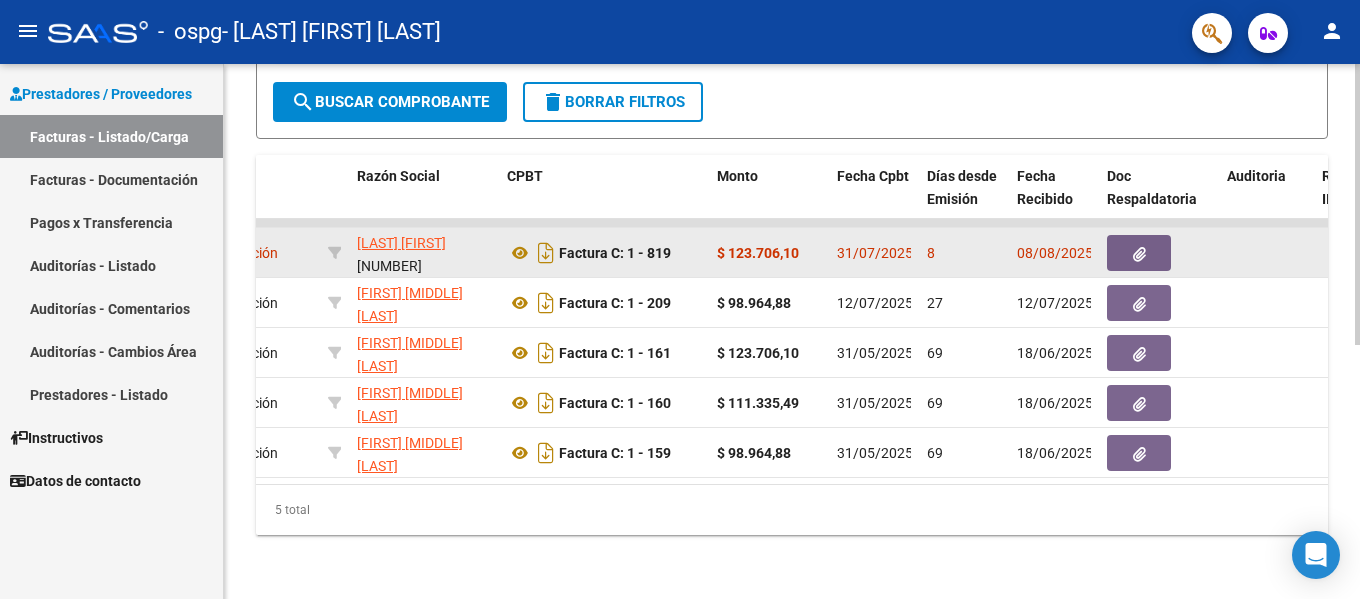 click on "$ 123.706,10" 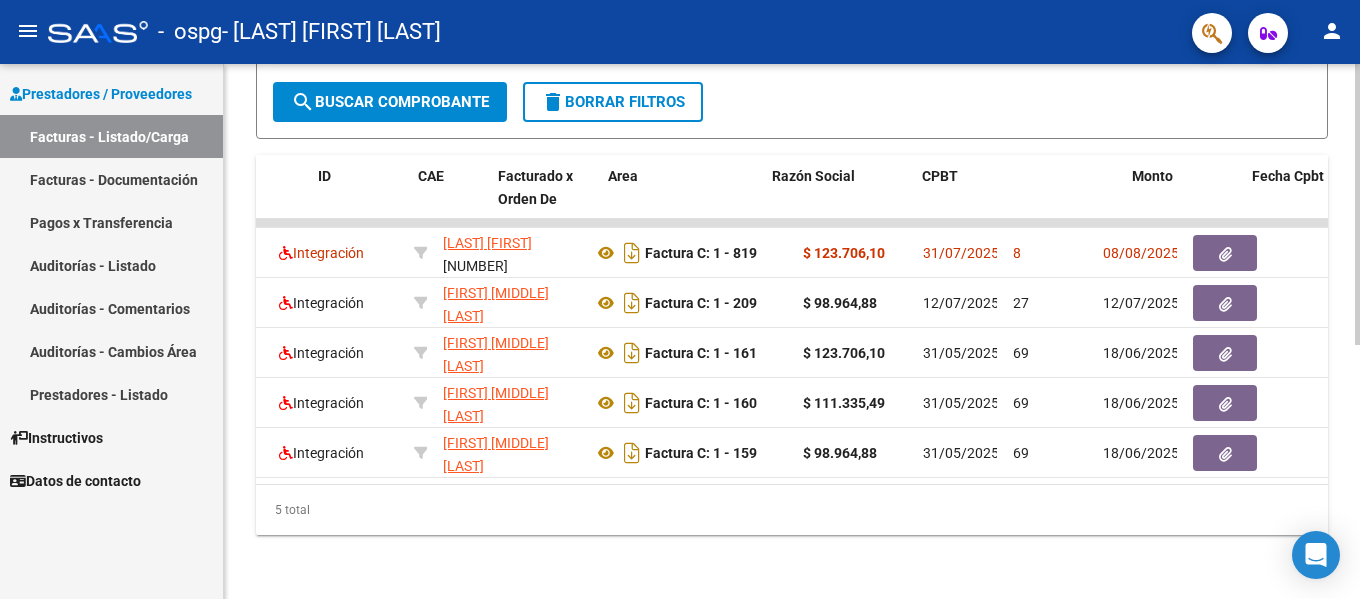 scroll, scrollTop: 0, scrollLeft: 0, axis: both 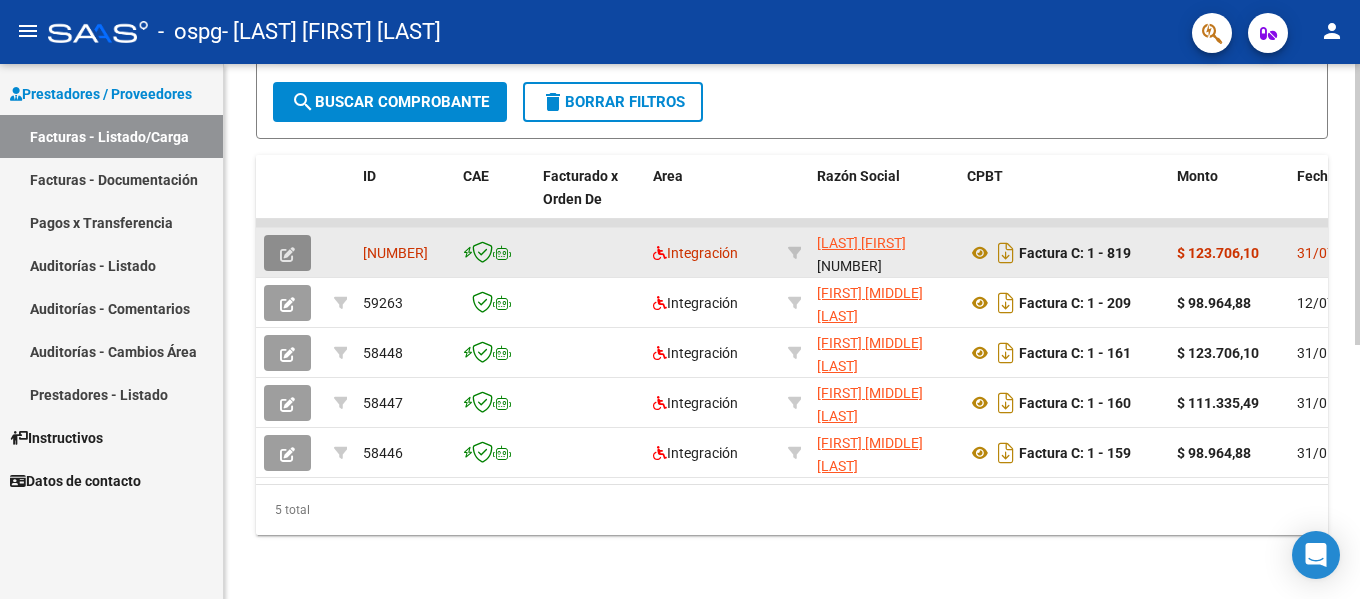 click 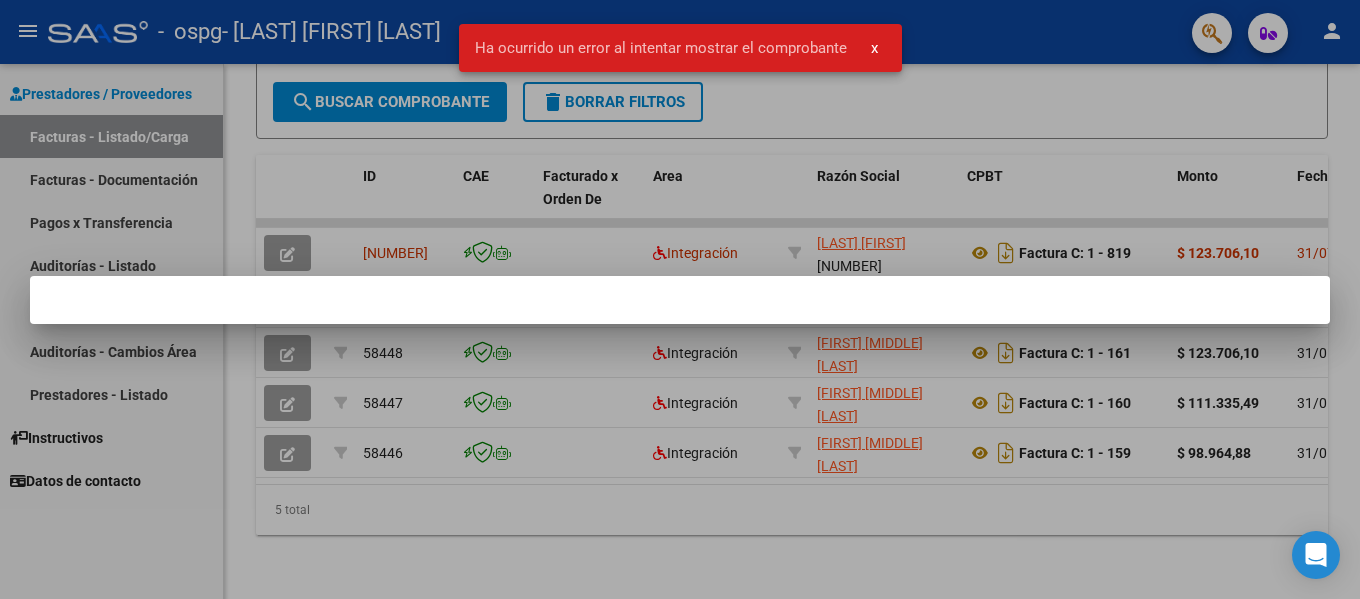 click at bounding box center (680, 299) 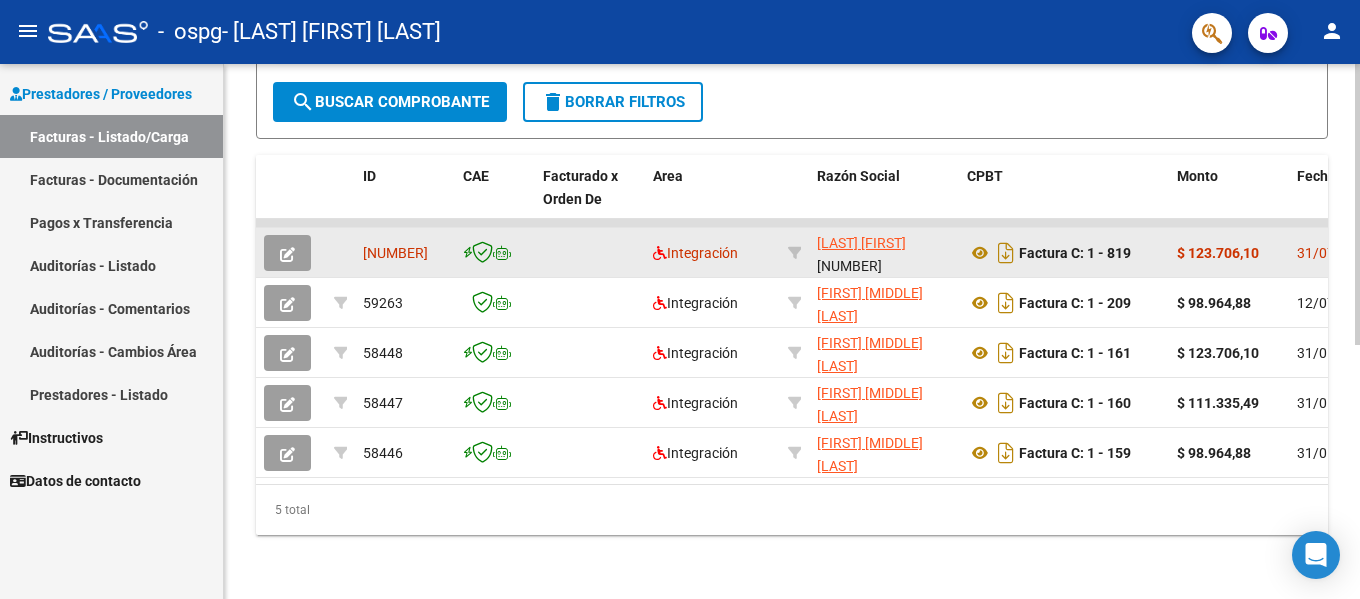 drag, startPoint x: 305, startPoint y: 244, endPoint x: 929, endPoint y: 243, distance: 624.0008 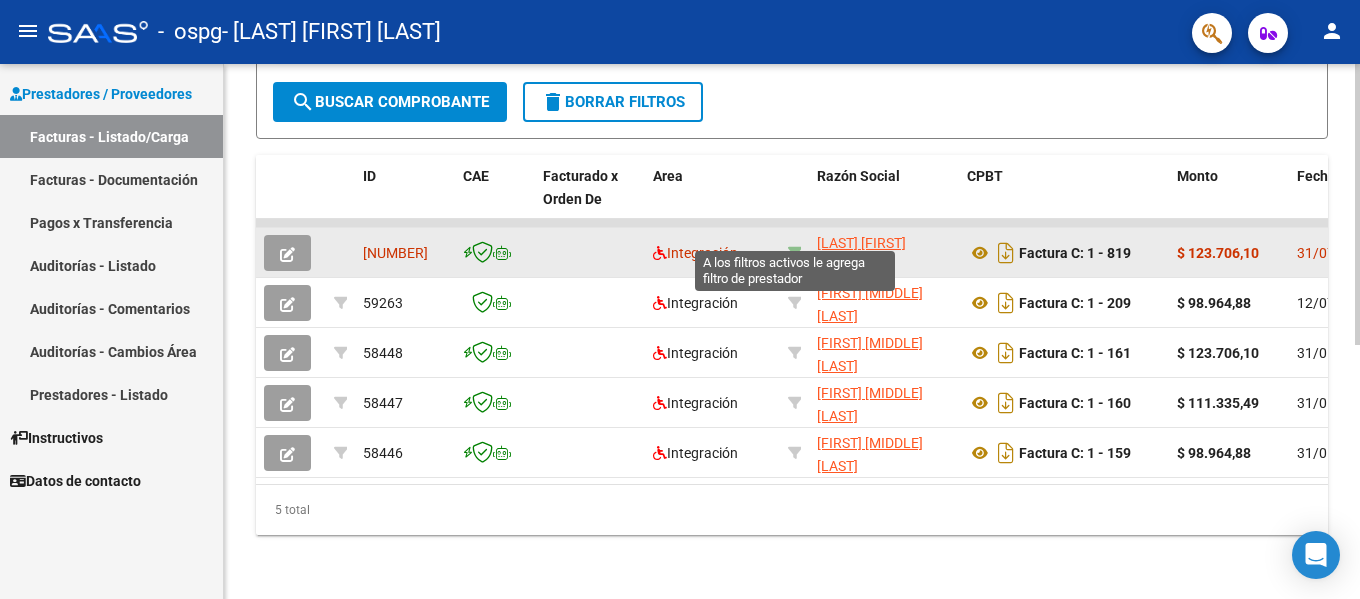 click 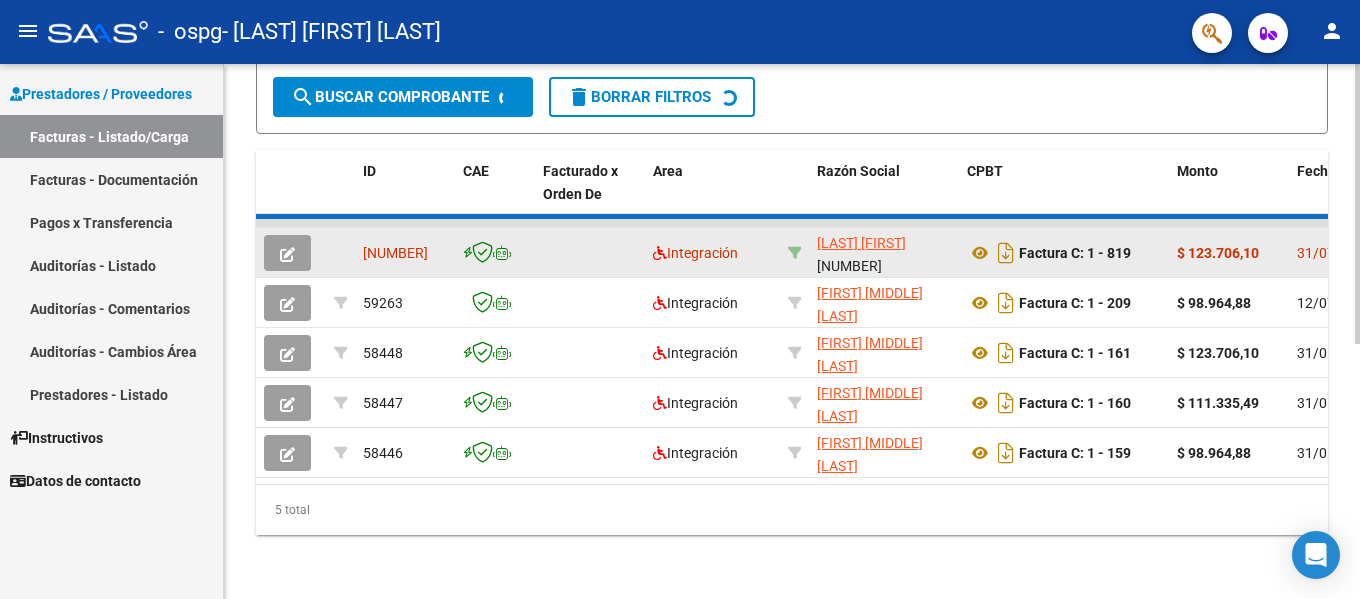 scroll, scrollTop: 283, scrollLeft: 0, axis: vertical 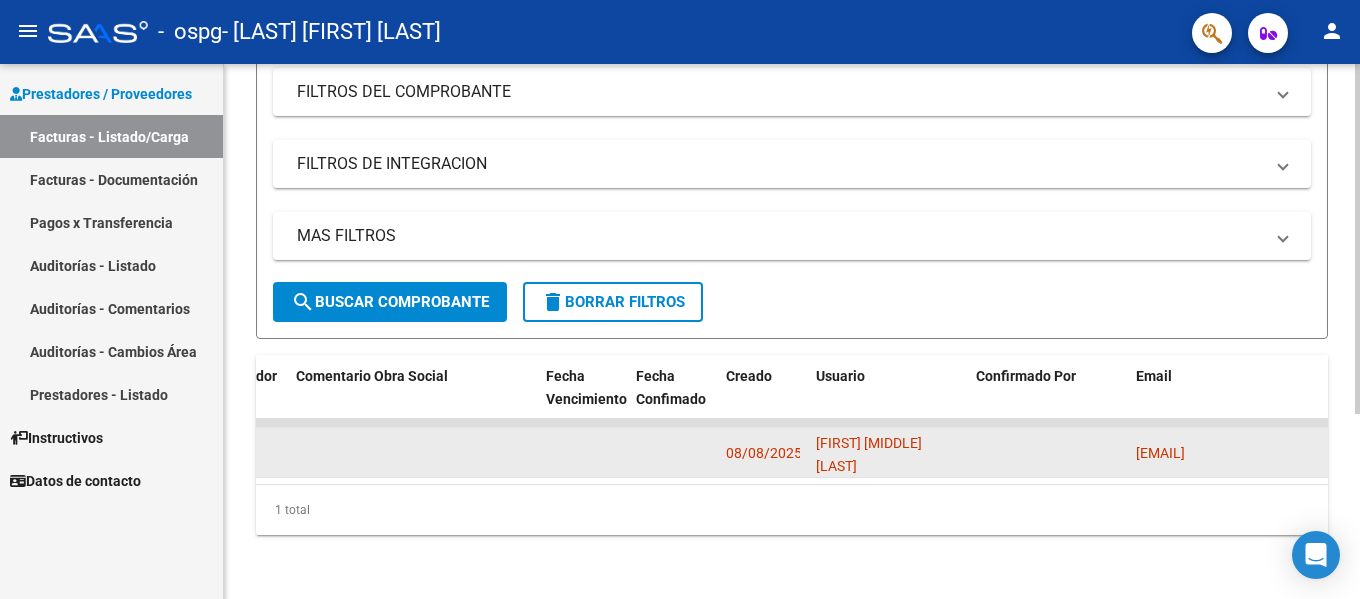 click 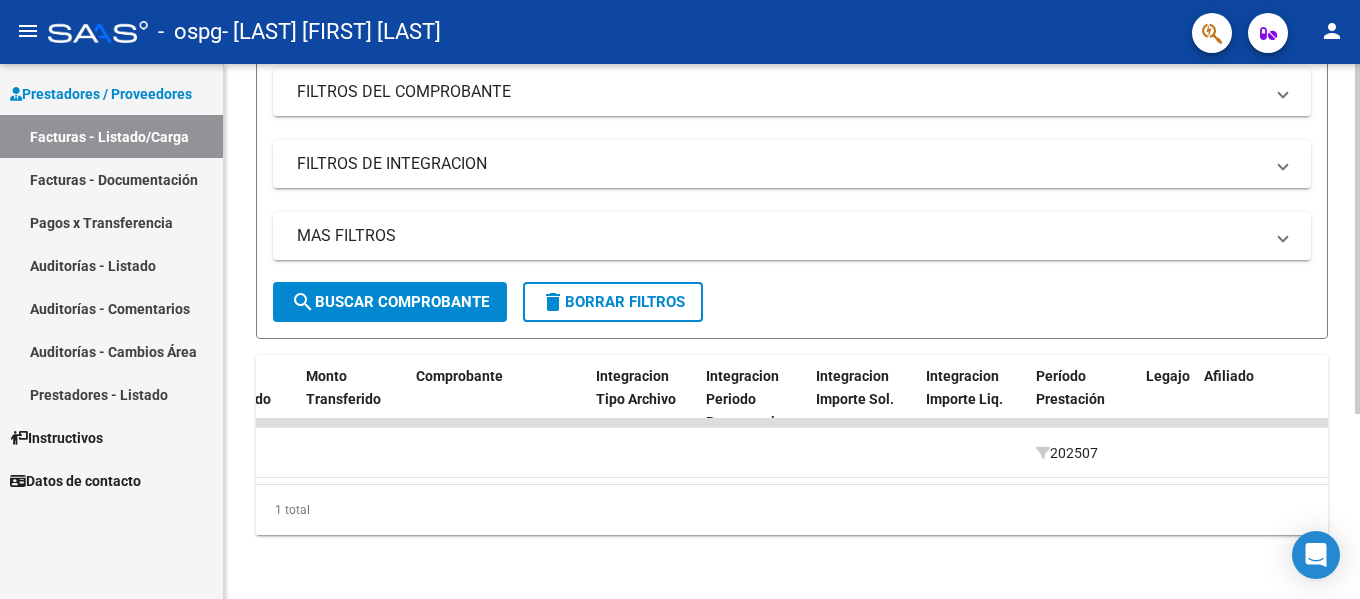 scroll, scrollTop: 0, scrollLeft: 1794, axis: horizontal 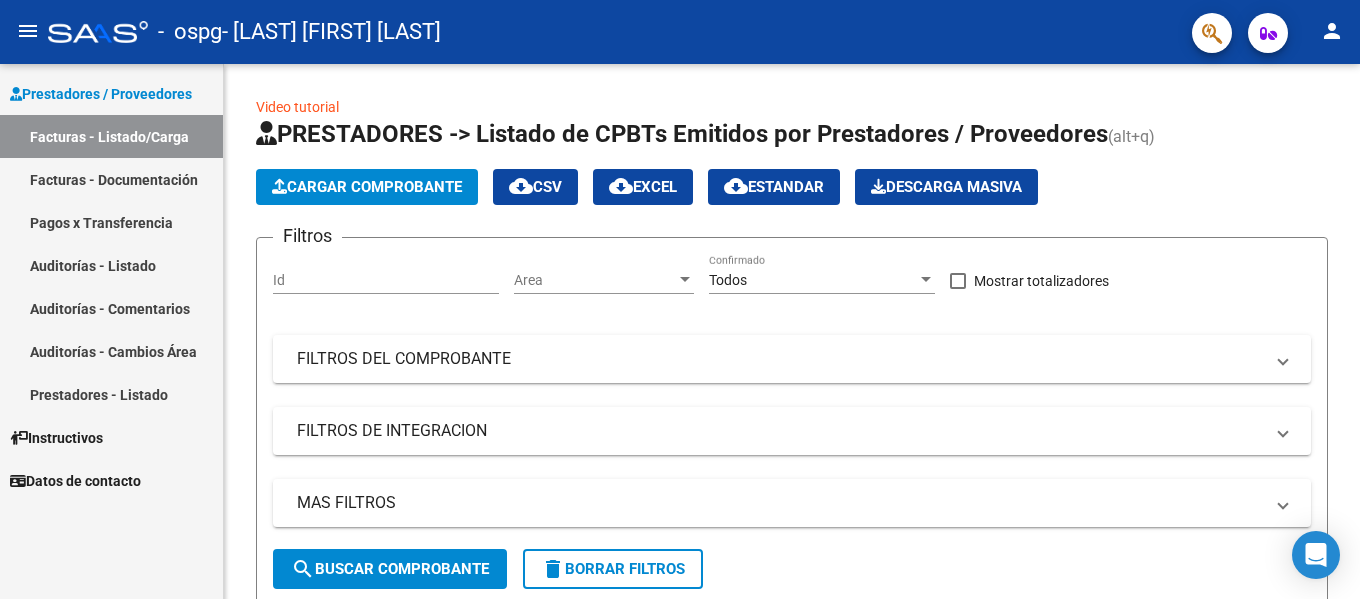click on "Facturas - Documentación" at bounding box center (111, 179) 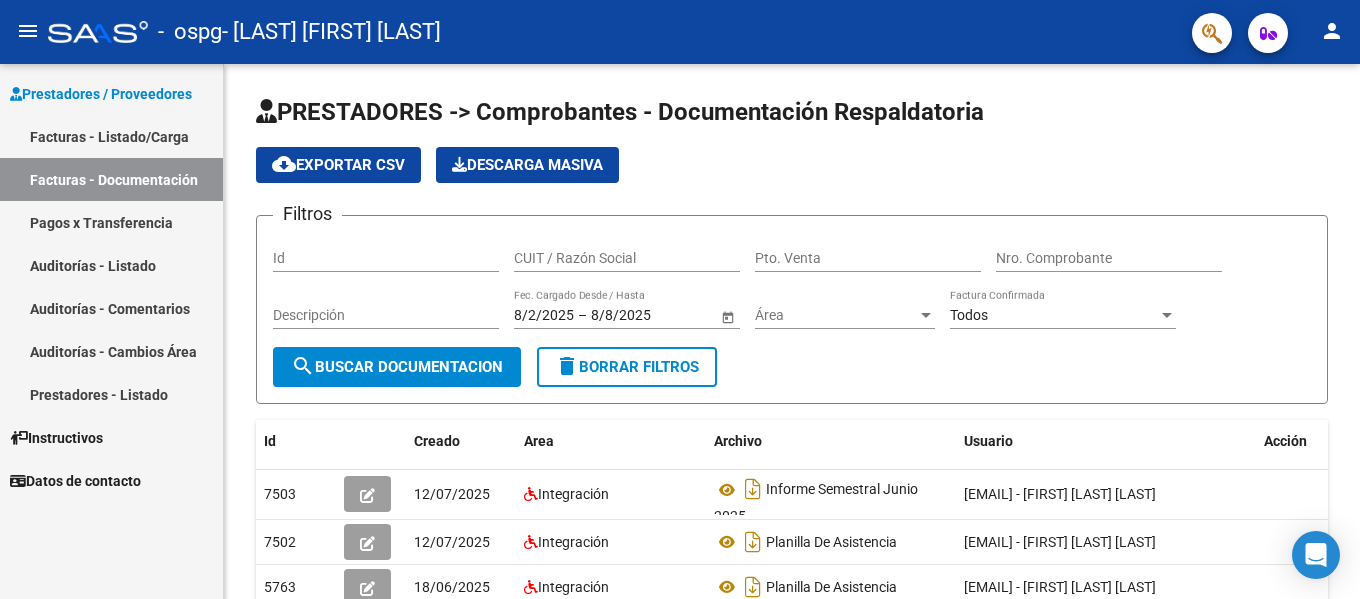 click on "Facturas - Listado/Carga" at bounding box center (111, 136) 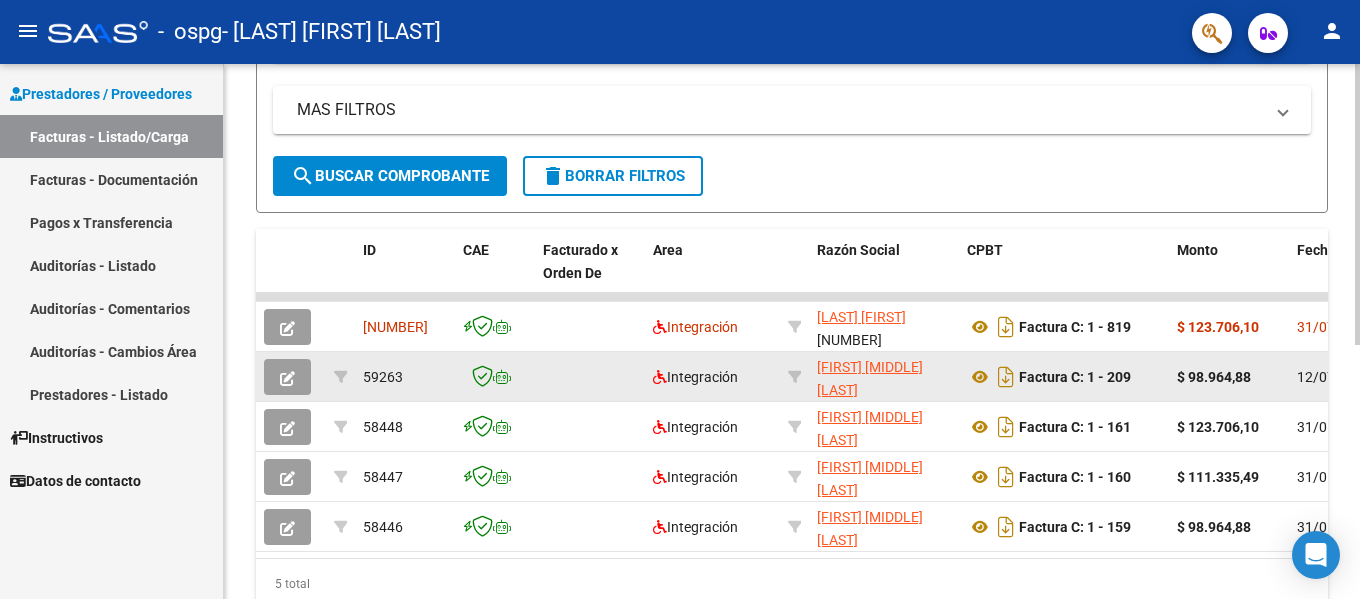 scroll, scrollTop: 483, scrollLeft: 0, axis: vertical 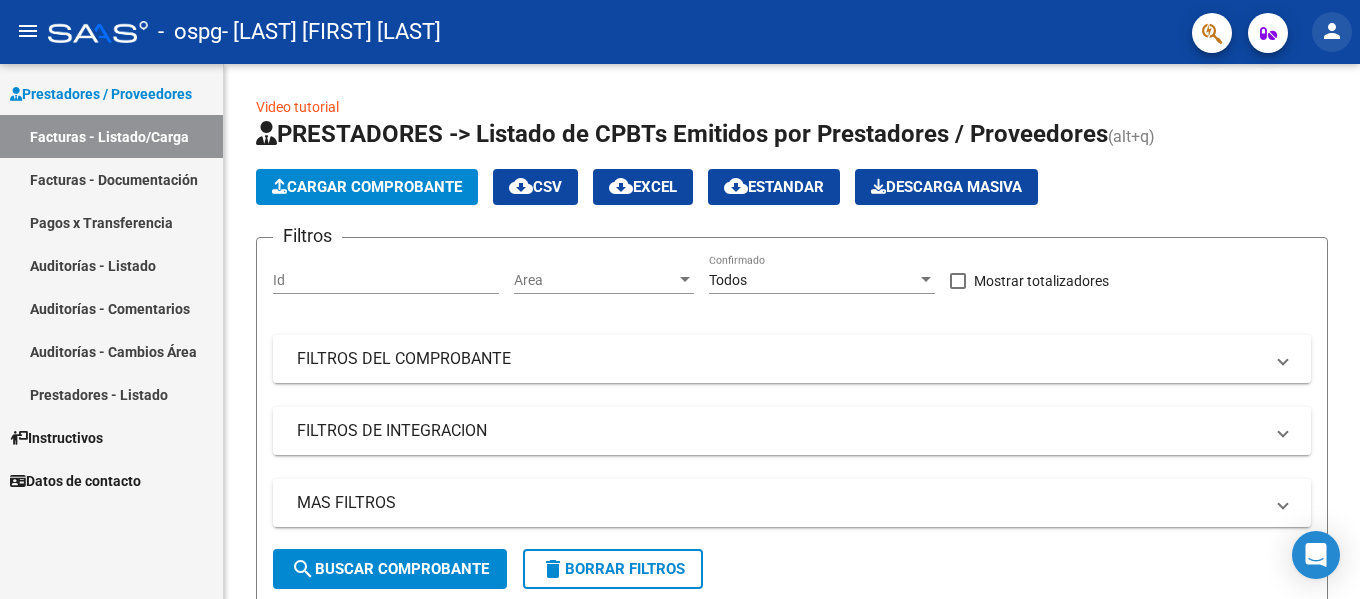 click on "person" 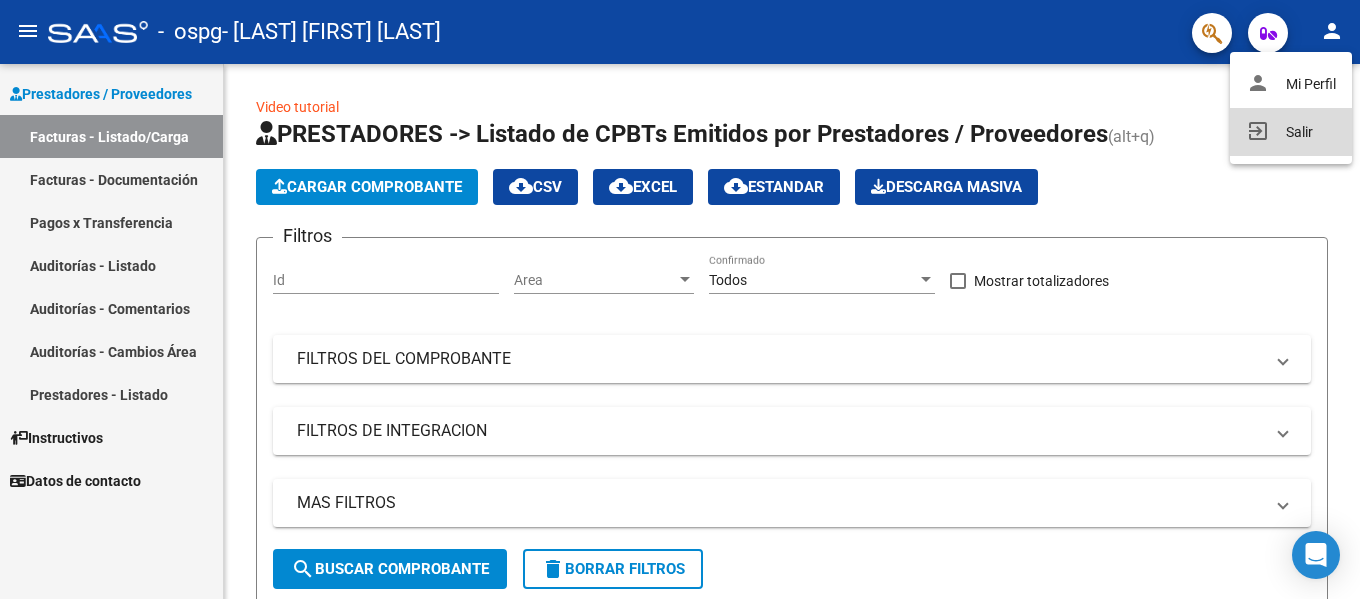 click on "exit_to_app  Salir" at bounding box center (1291, 132) 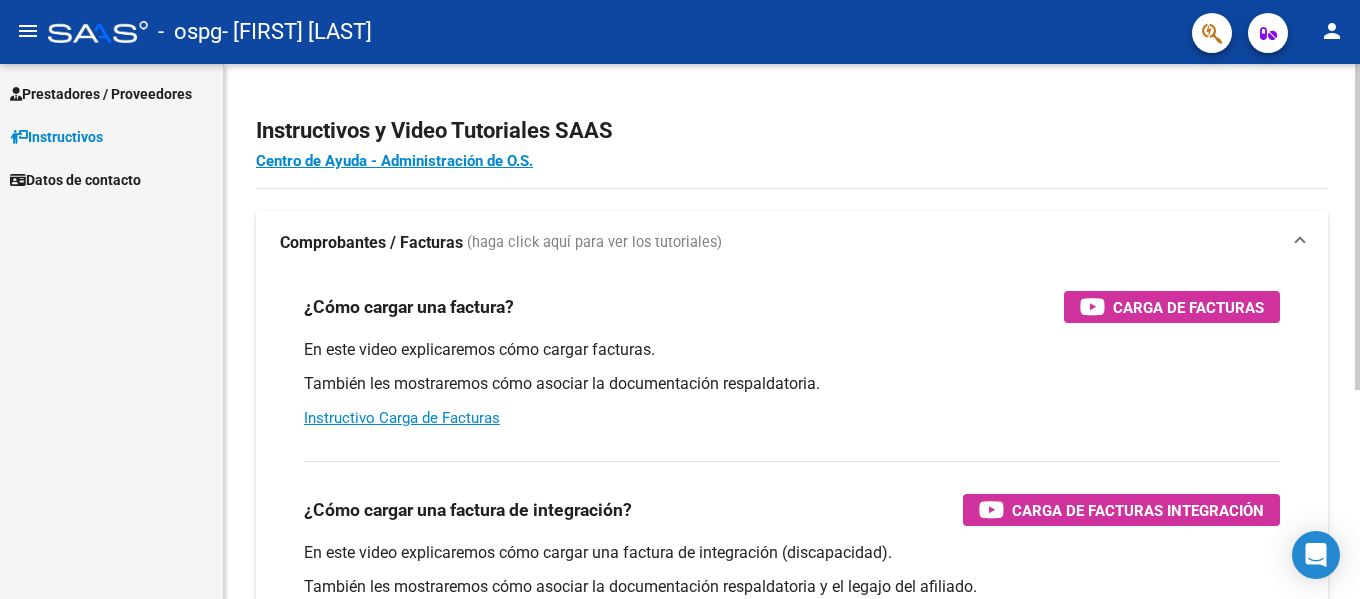 scroll, scrollTop: 0, scrollLeft: 0, axis: both 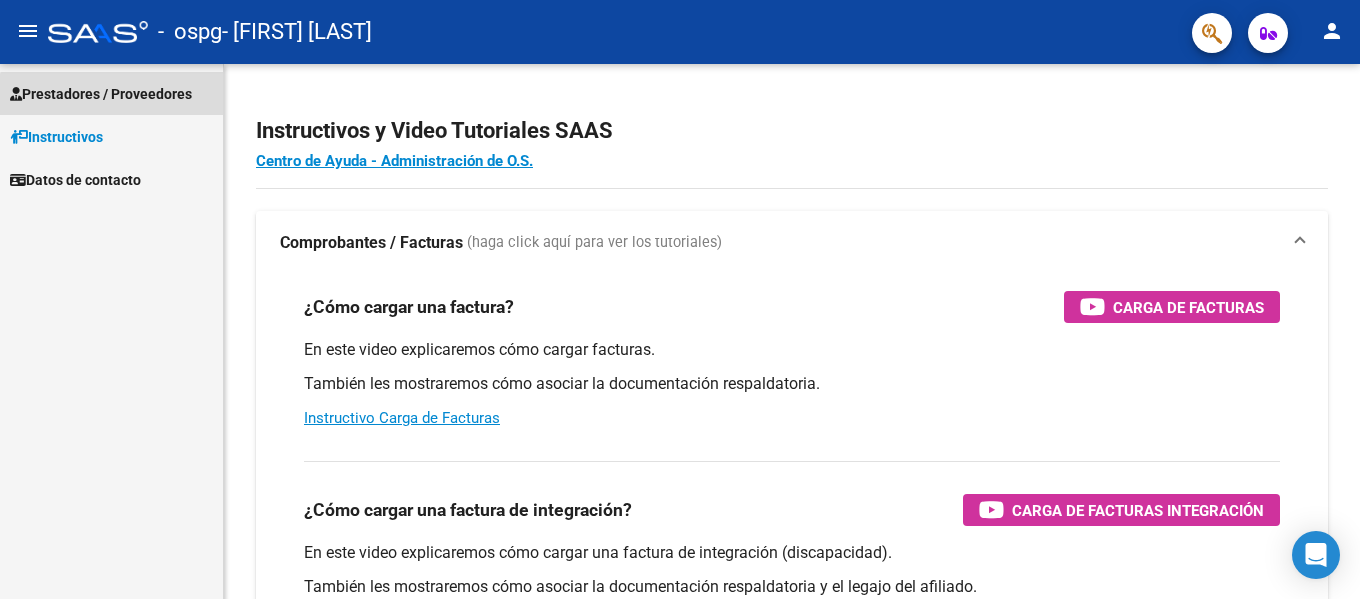 click on "Prestadores / Proveedores" at bounding box center [101, 94] 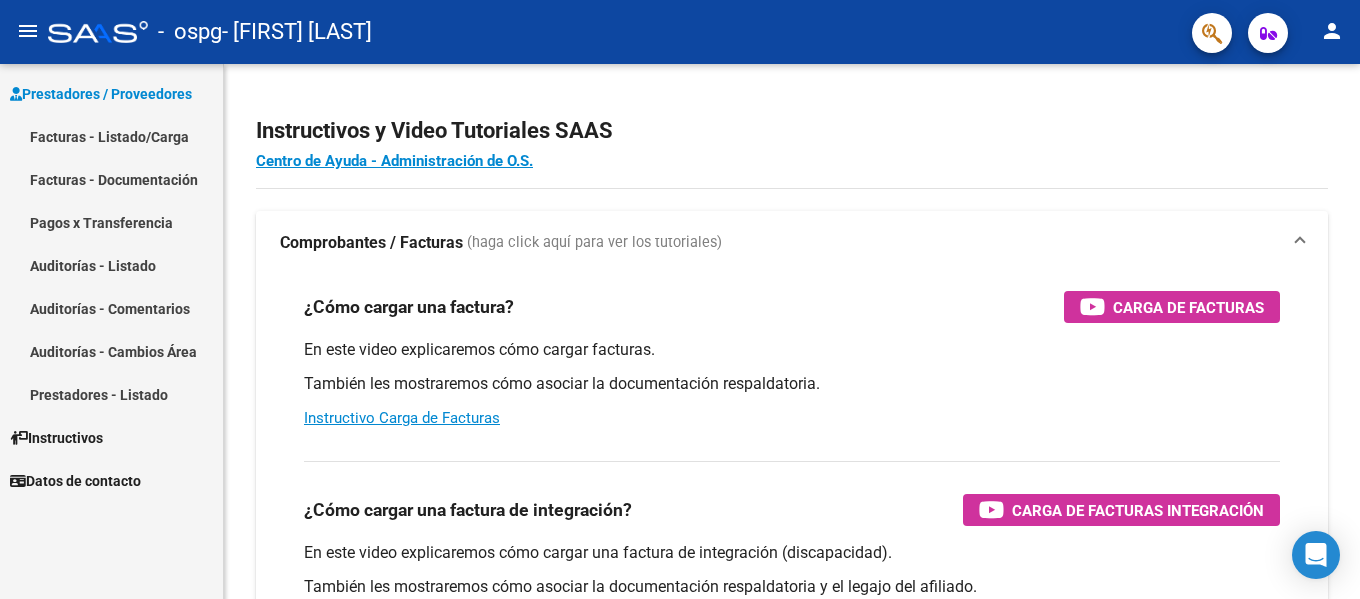 click on "Facturas - Listado/Carga" at bounding box center (111, 136) 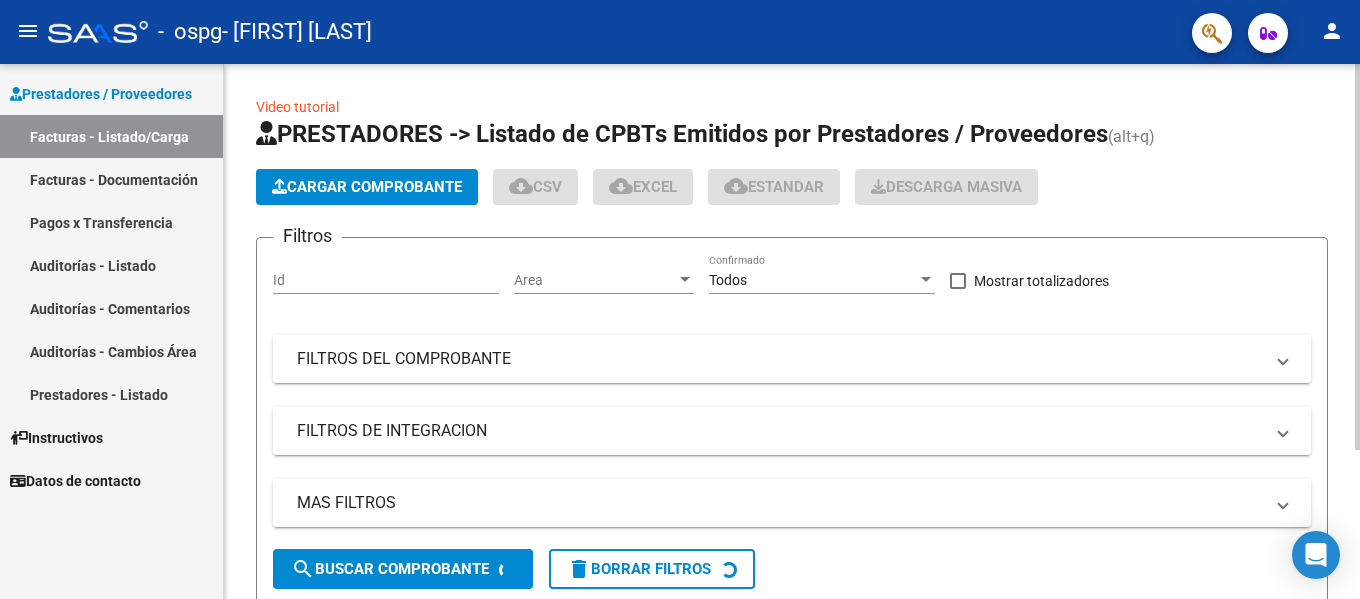 click on "Cargar Comprobante" 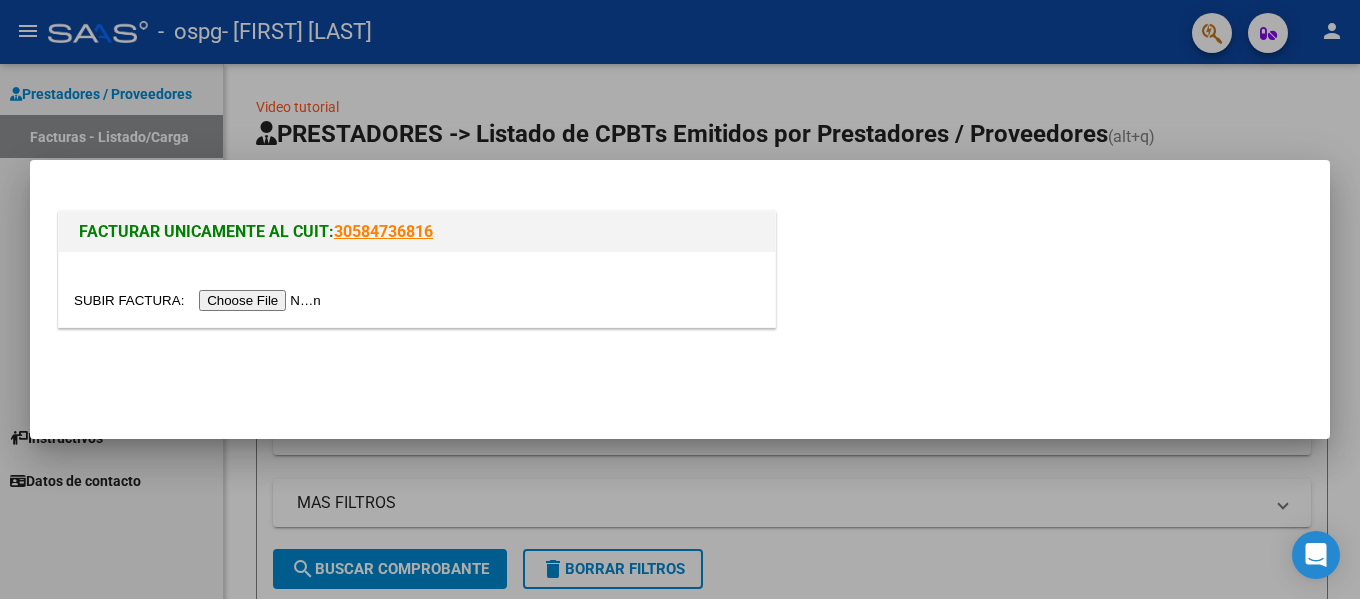 click at bounding box center [200, 300] 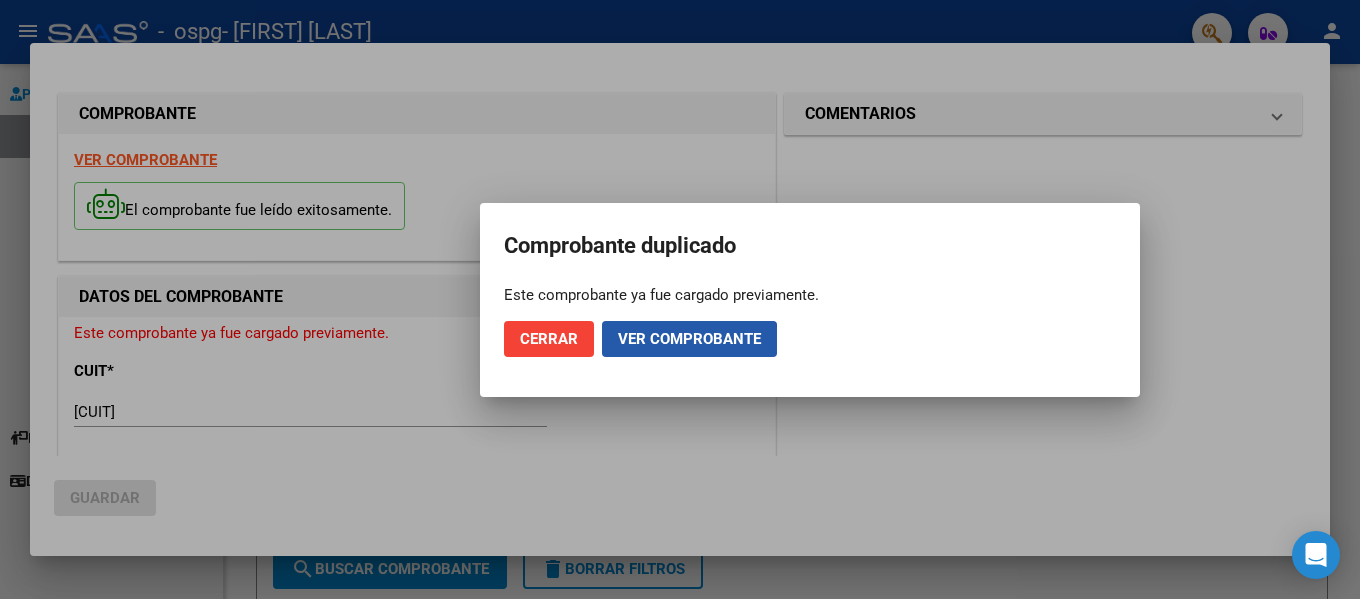 click on "Ver comprobante" 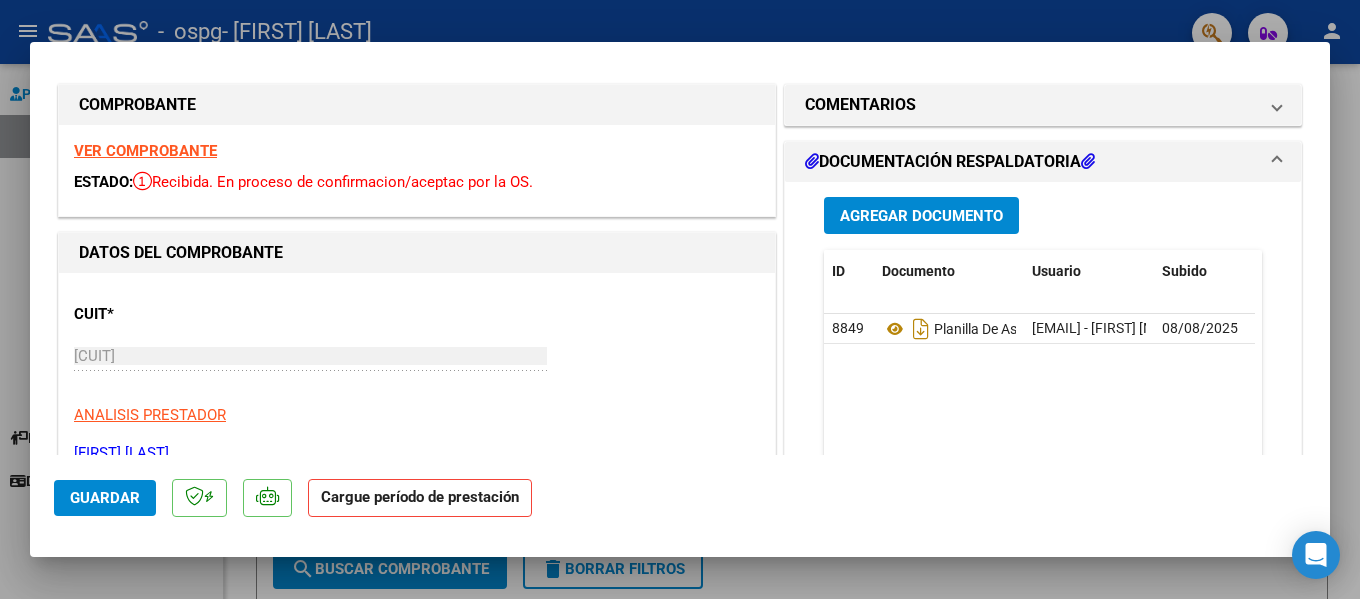 scroll, scrollTop: 0, scrollLeft: 0, axis: both 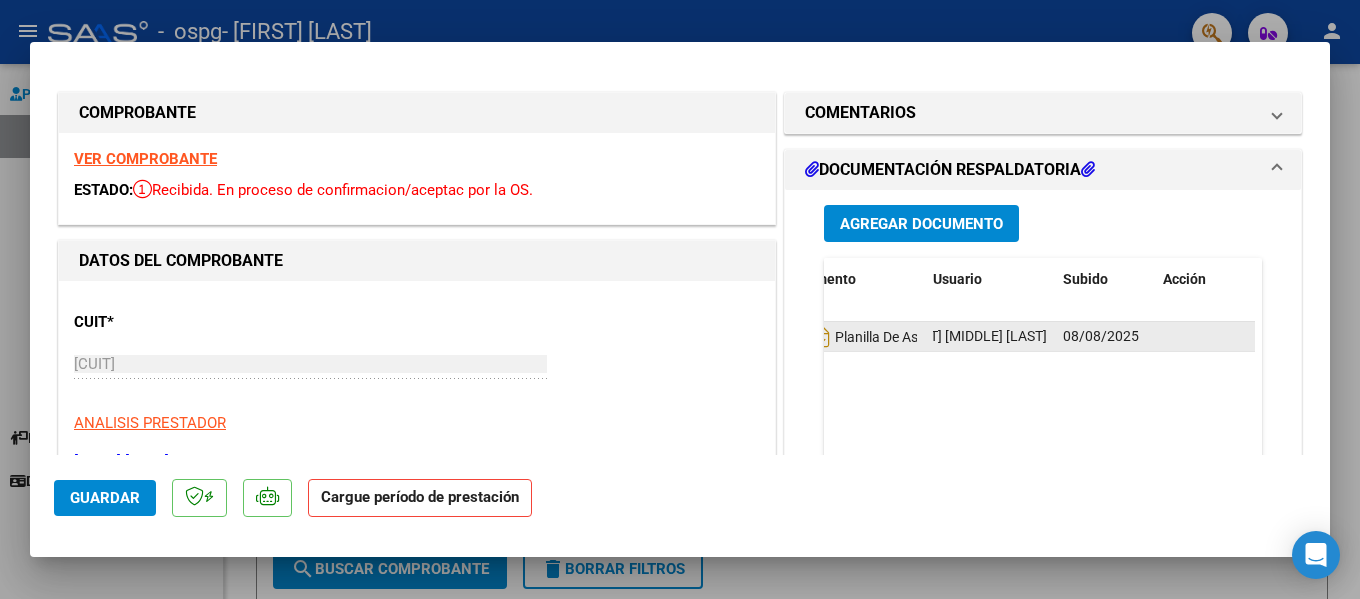 drag, startPoint x: 1034, startPoint y: 329, endPoint x: 1059, endPoint y: 337, distance: 26.24881 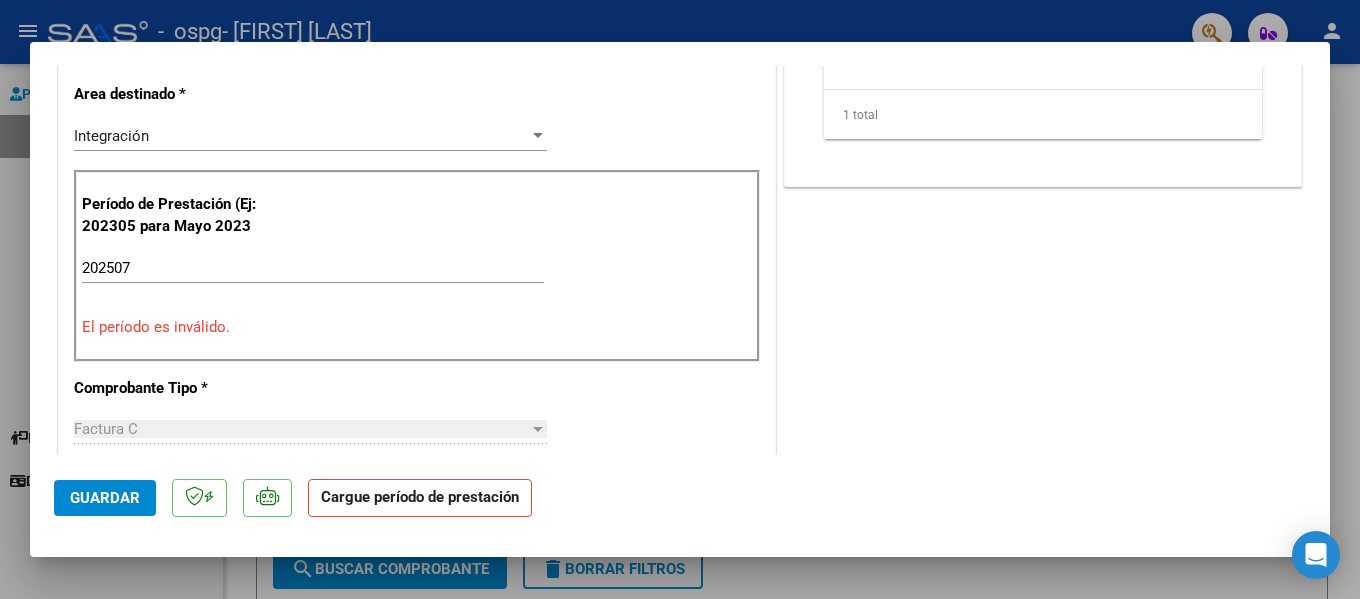 scroll, scrollTop: 427, scrollLeft: 0, axis: vertical 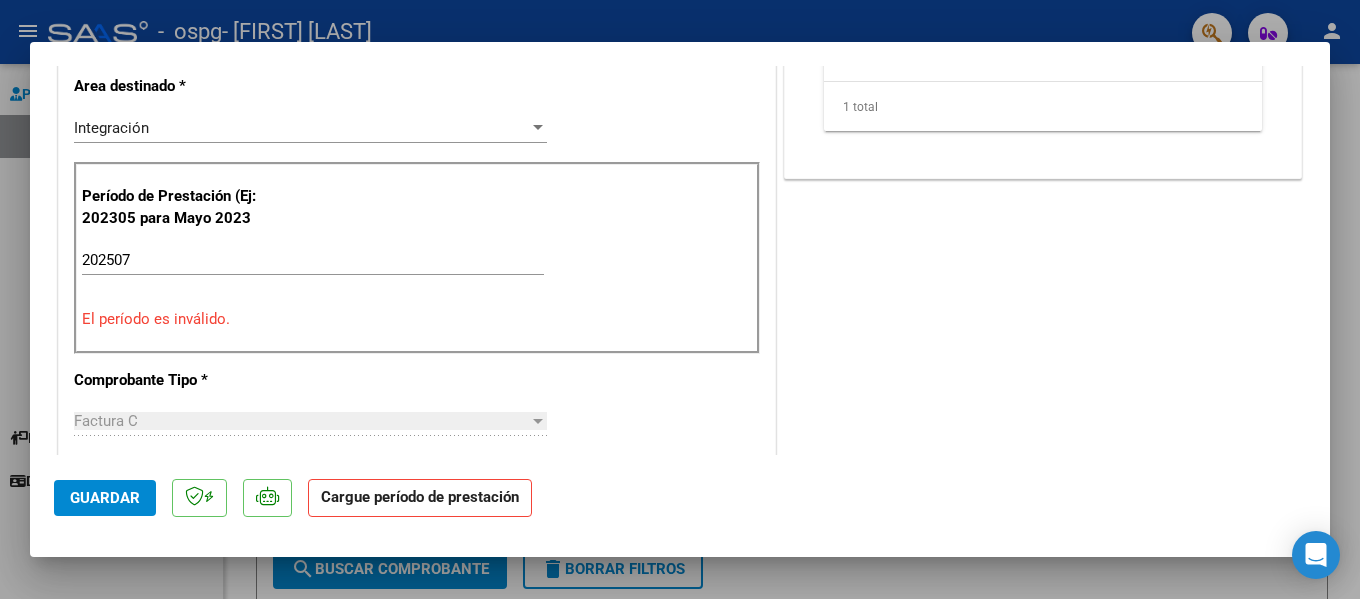 click on "202507 Ingrese el Período de Prestación como indica el ejemplo" at bounding box center (313, 260) 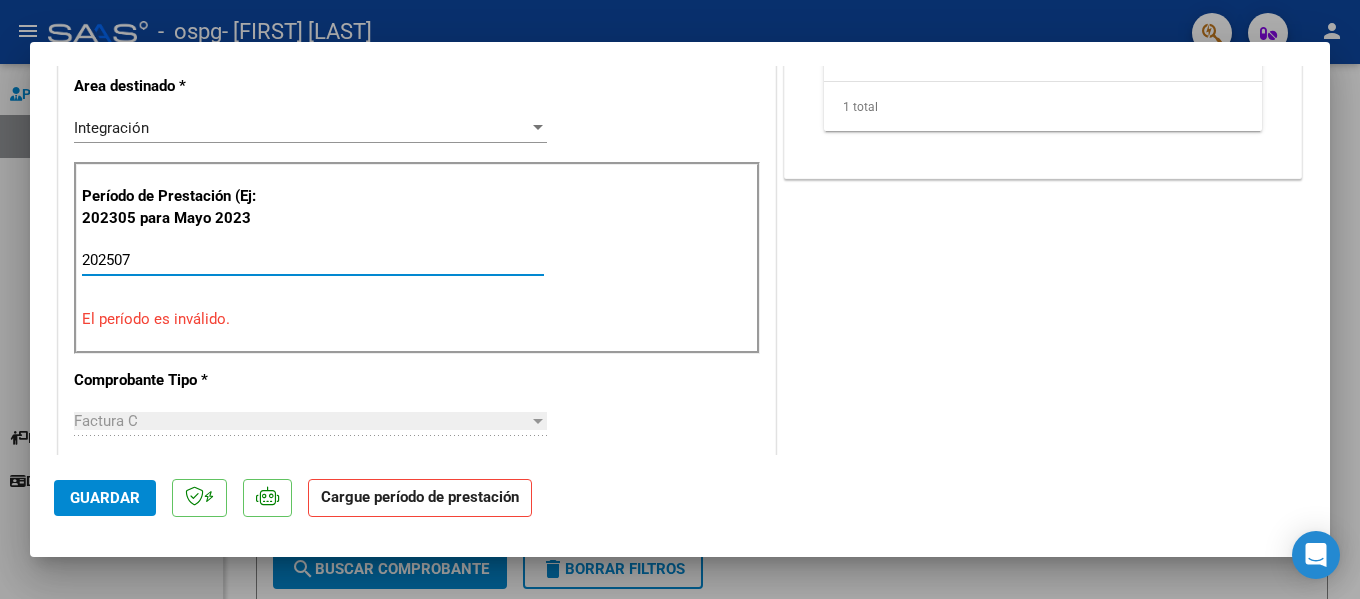 click on "202507" at bounding box center [313, 260] 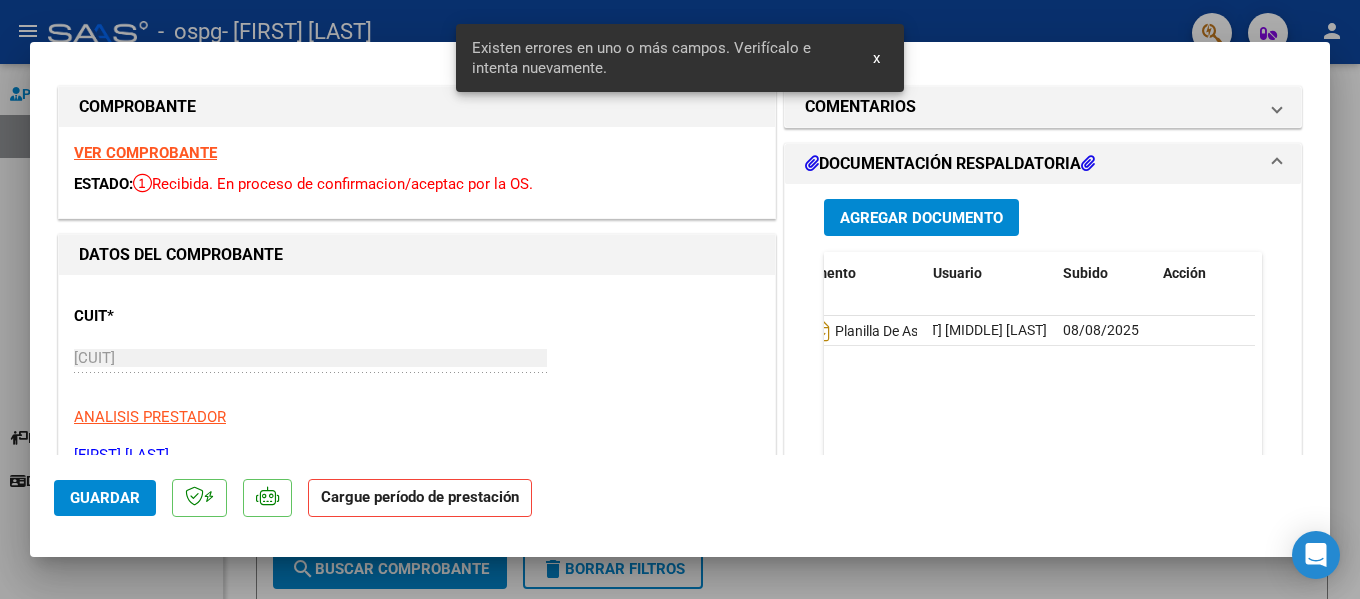 scroll, scrollTop: 0, scrollLeft: 0, axis: both 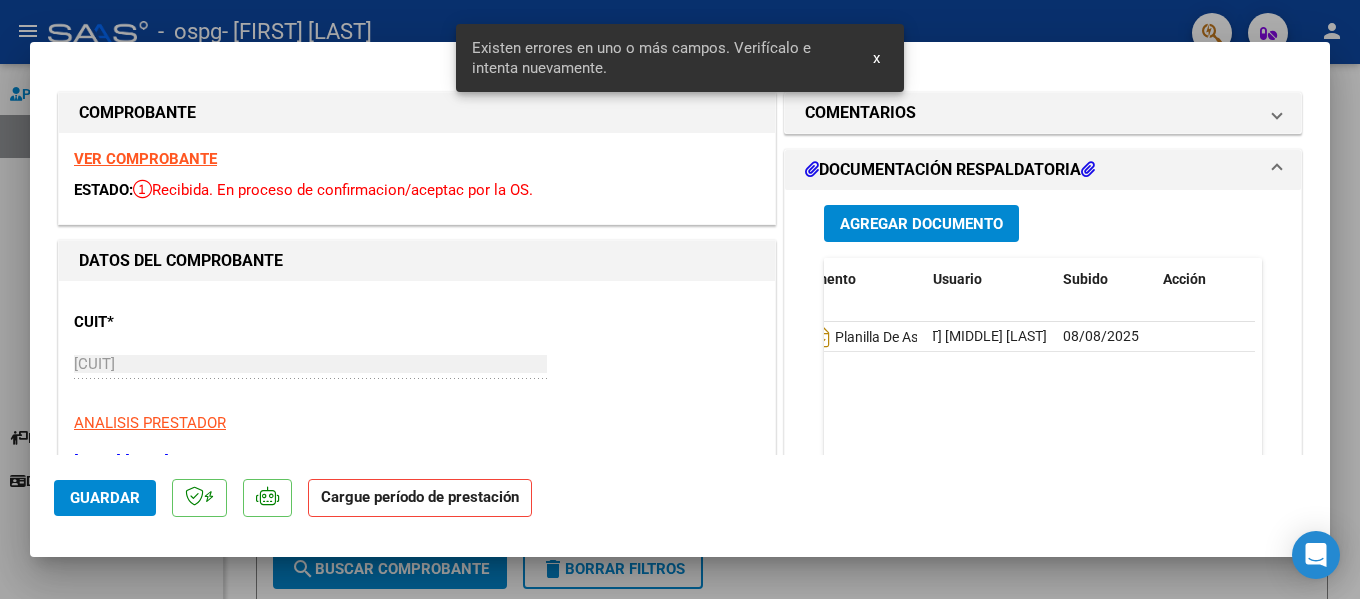 drag, startPoint x: 543, startPoint y: 204, endPoint x: 342, endPoint y: 210, distance: 201.08954 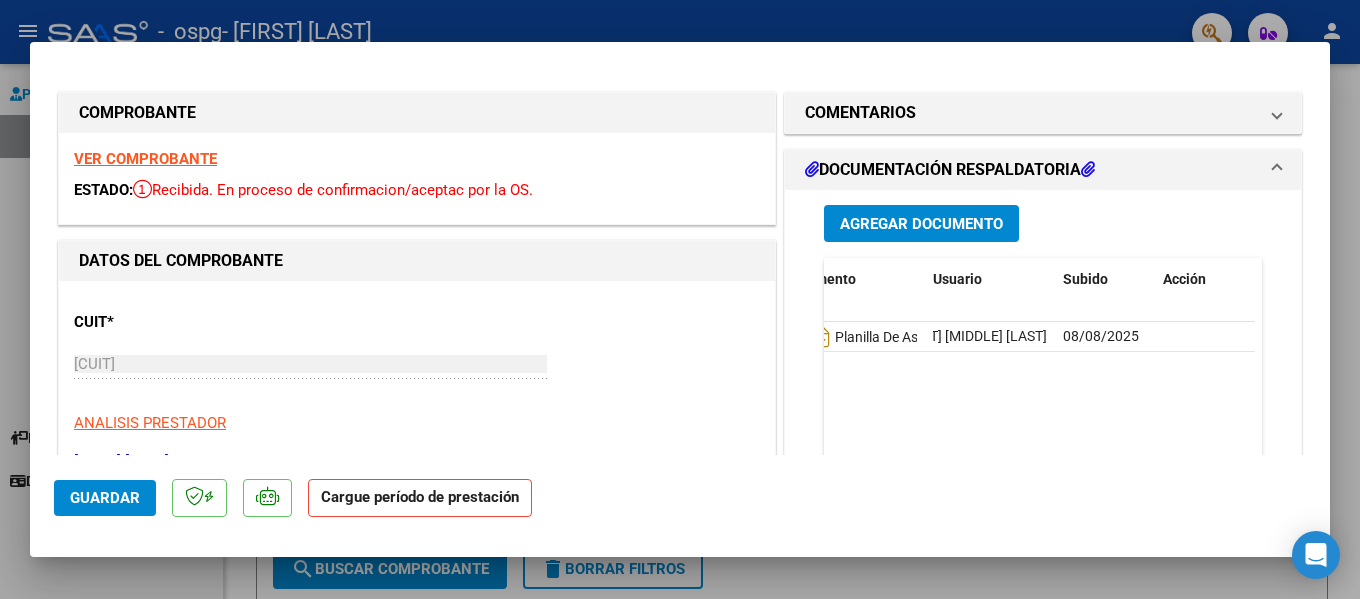 click on "Guardar Cargue período de prestación" 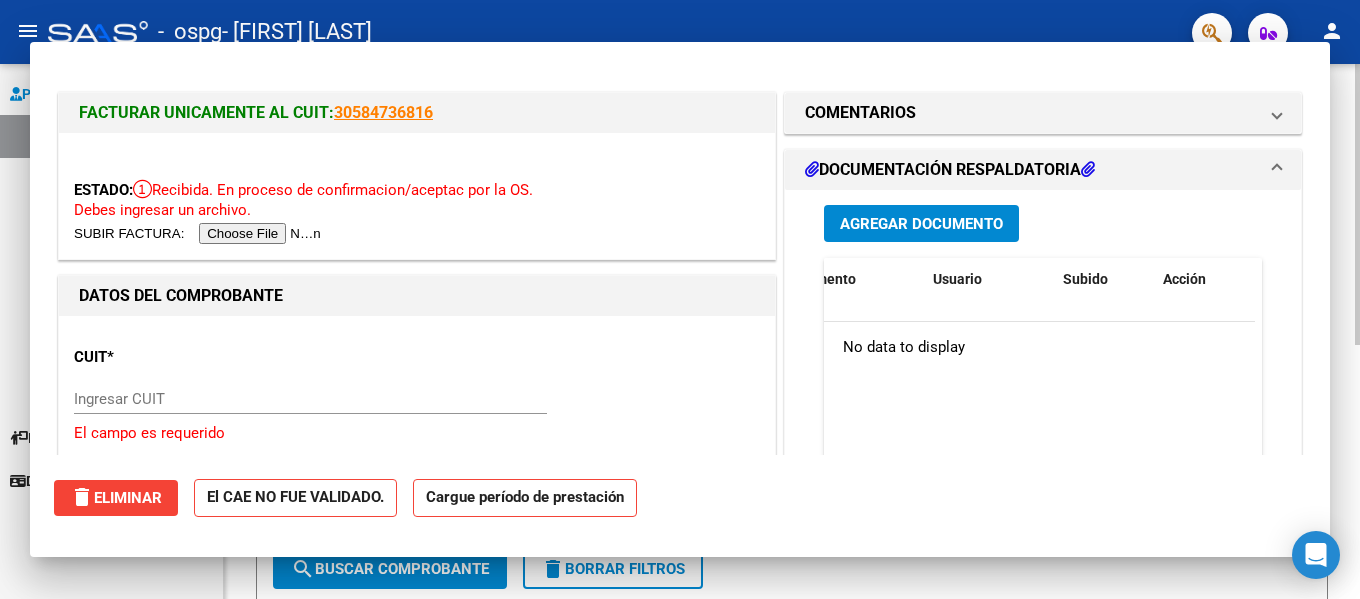 scroll, scrollTop: 0, scrollLeft: 0, axis: both 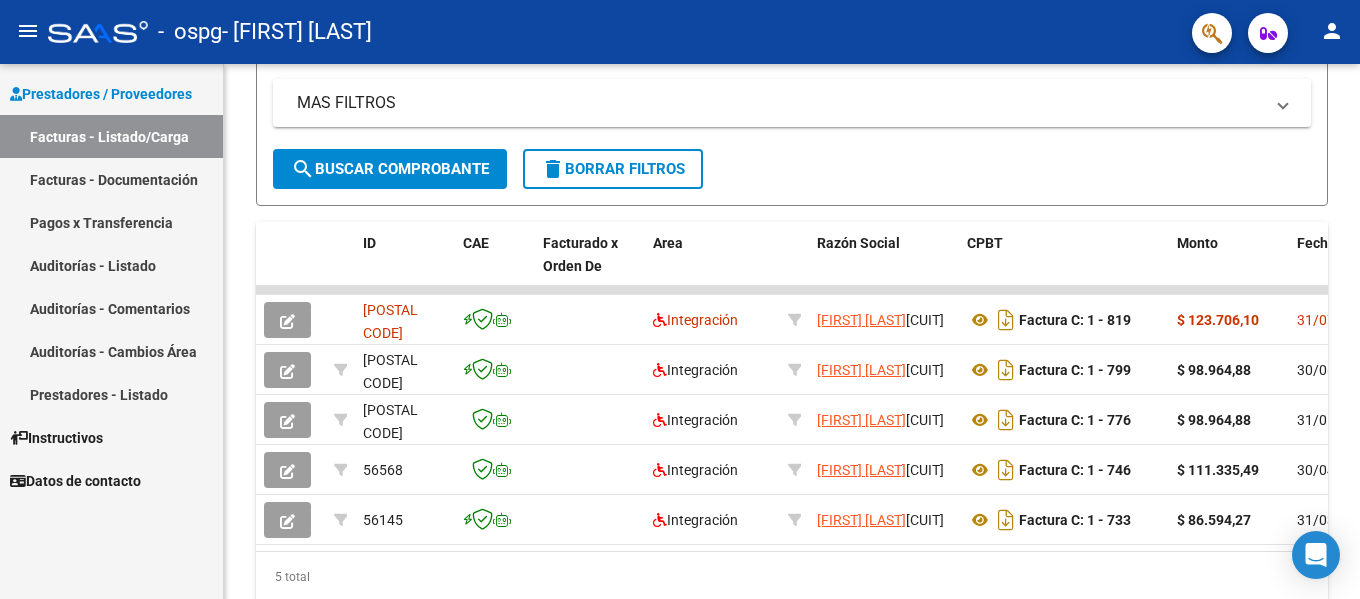 click on "Instructivos" at bounding box center (56, 438) 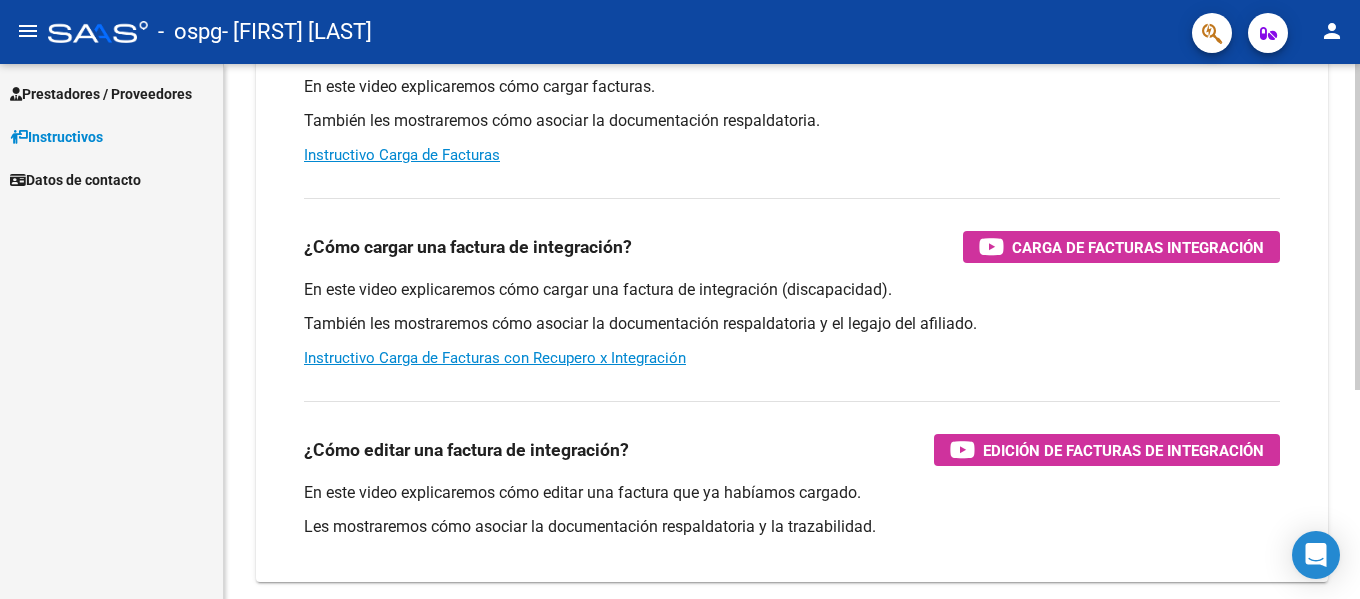 scroll, scrollTop: 342, scrollLeft: 0, axis: vertical 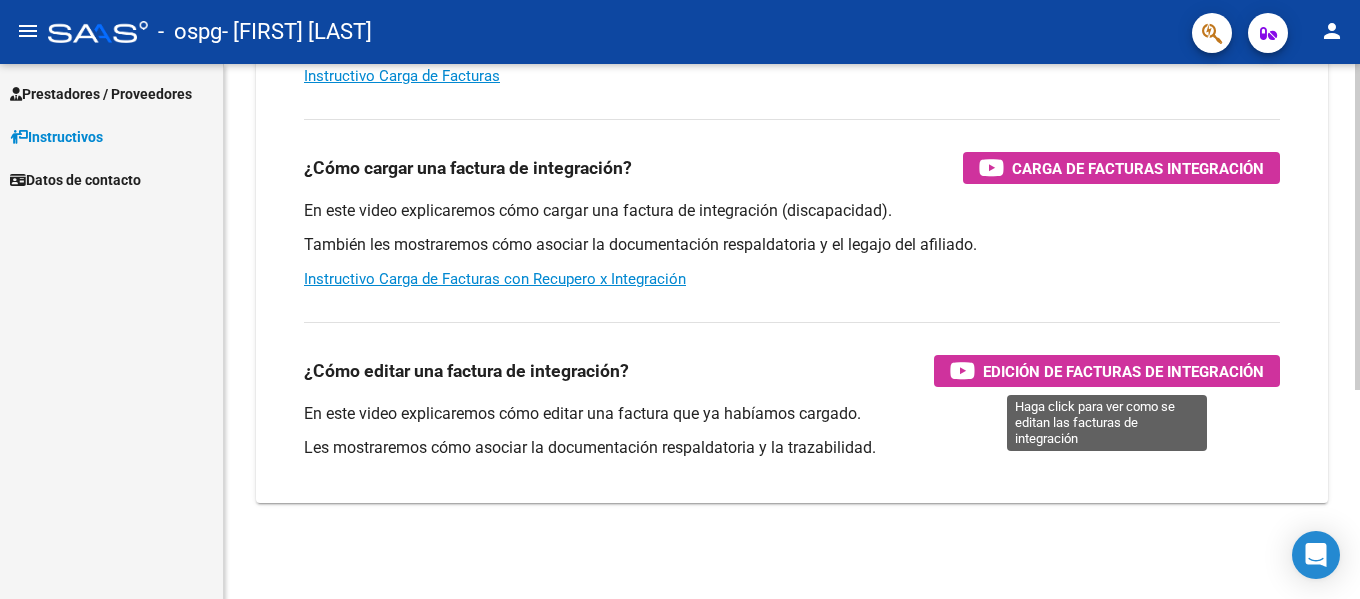 click on "Edición de Facturas de integración" at bounding box center [1123, 371] 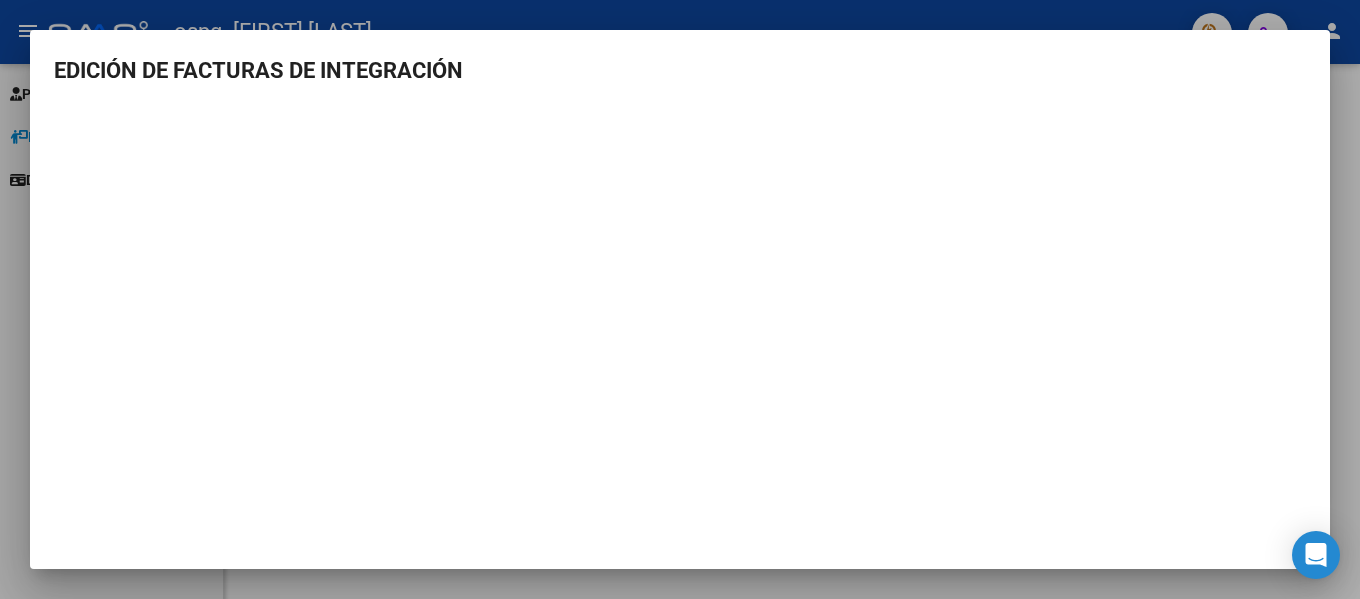 click at bounding box center [680, 299] 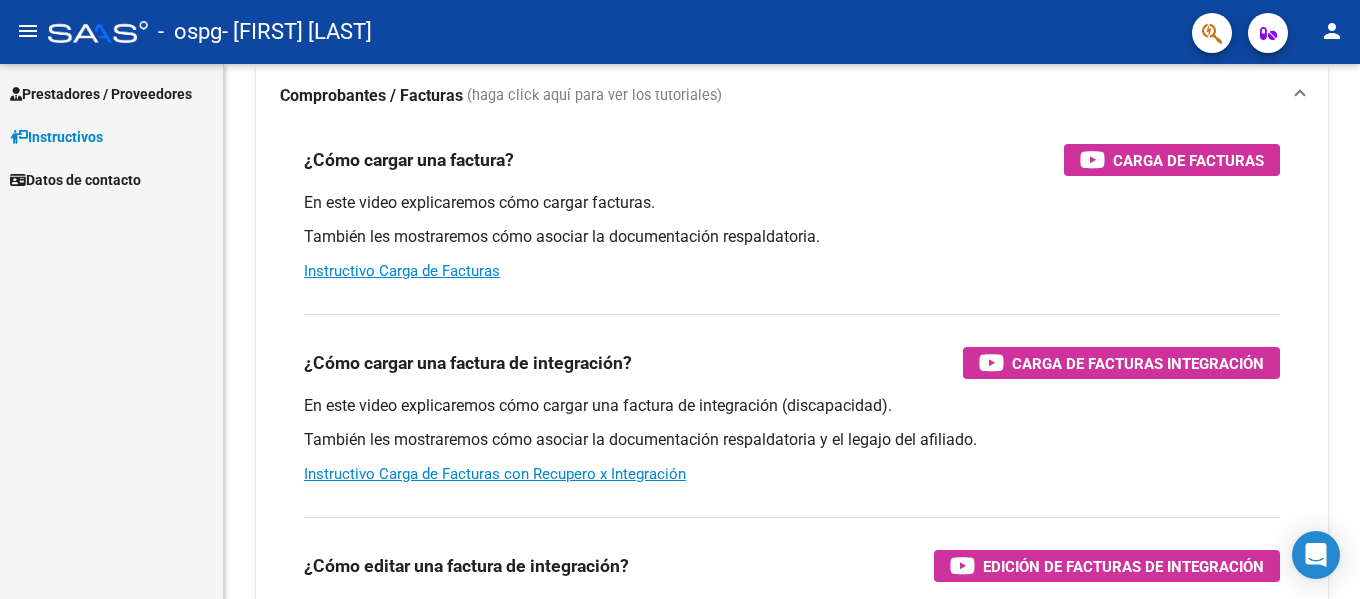 scroll, scrollTop: 142, scrollLeft: 0, axis: vertical 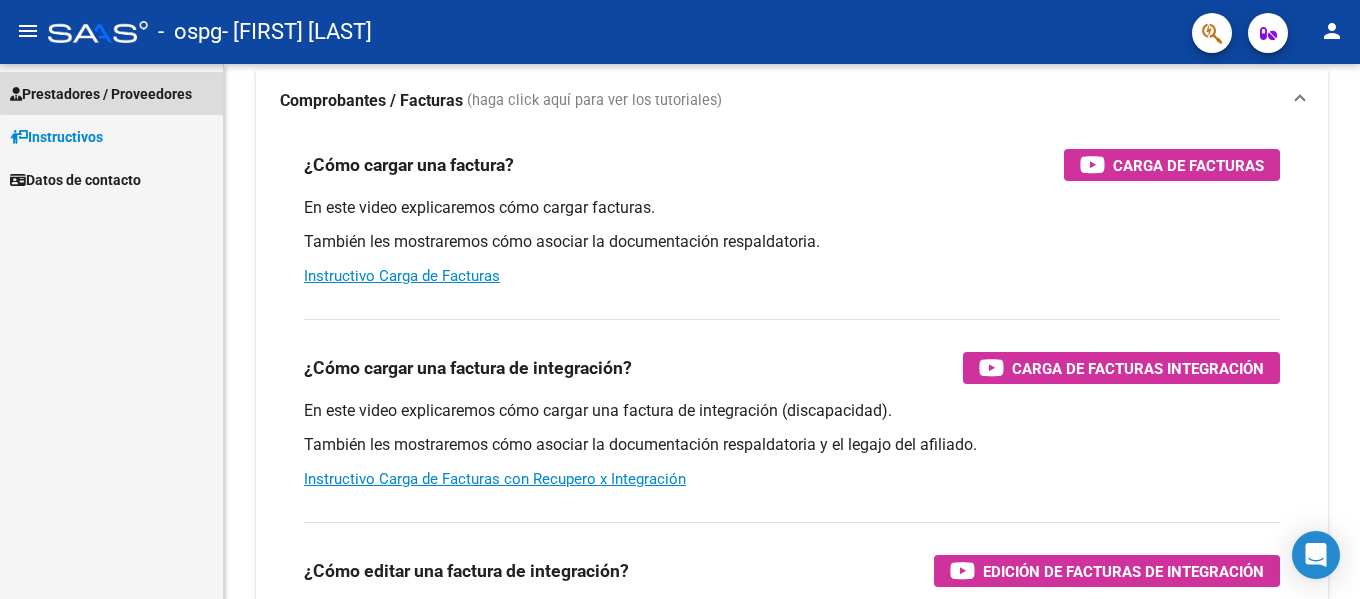 click on "Prestadores / Proveedores" at bounding box center (101, 94) 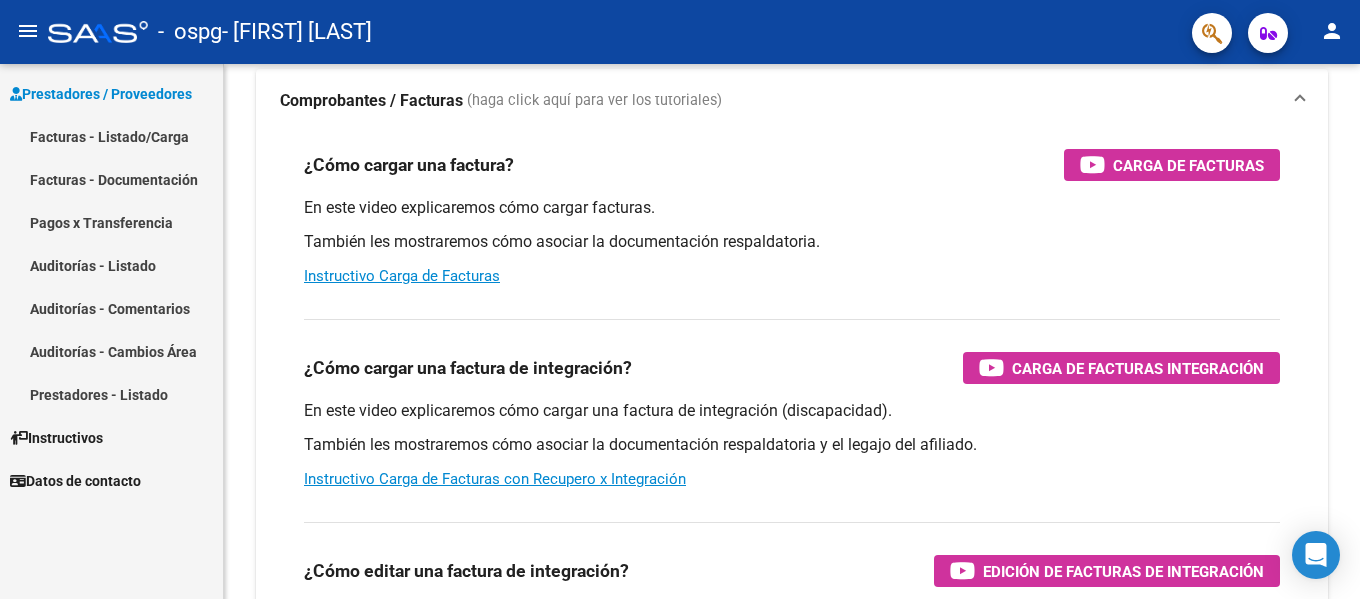 click on "Facturas - Listado/Carga" at bounding box center [111, 136] 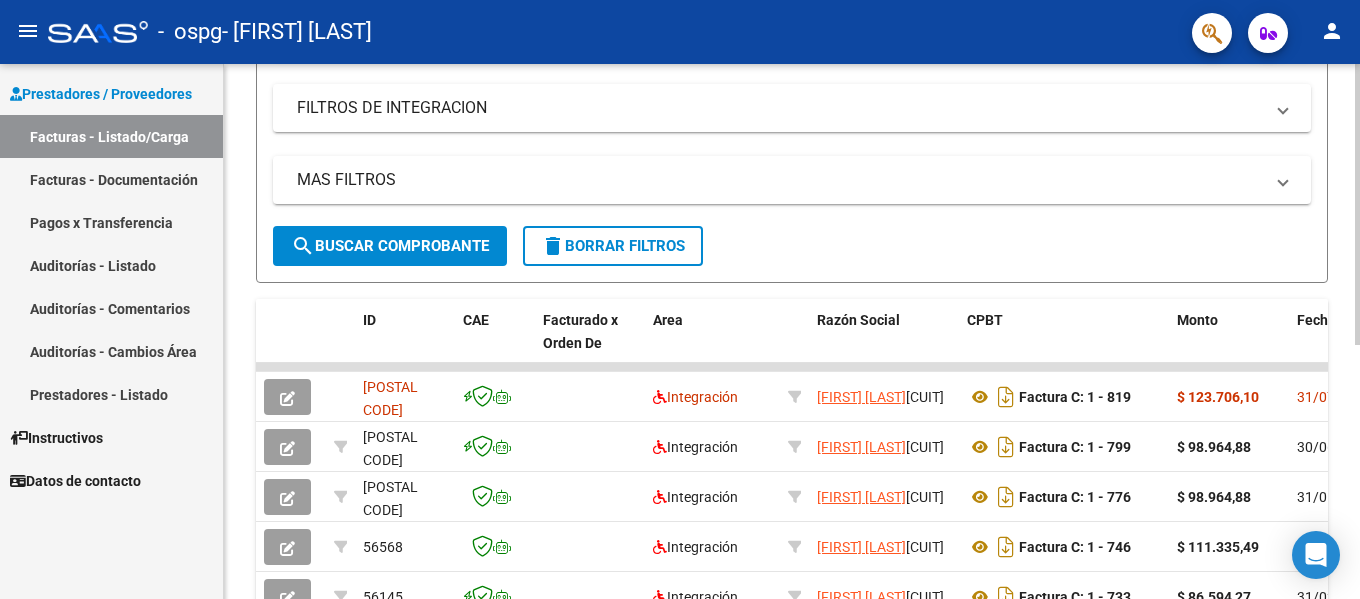 scroll, scrollTop: 442, scrollLeft: 0, axis: vertical 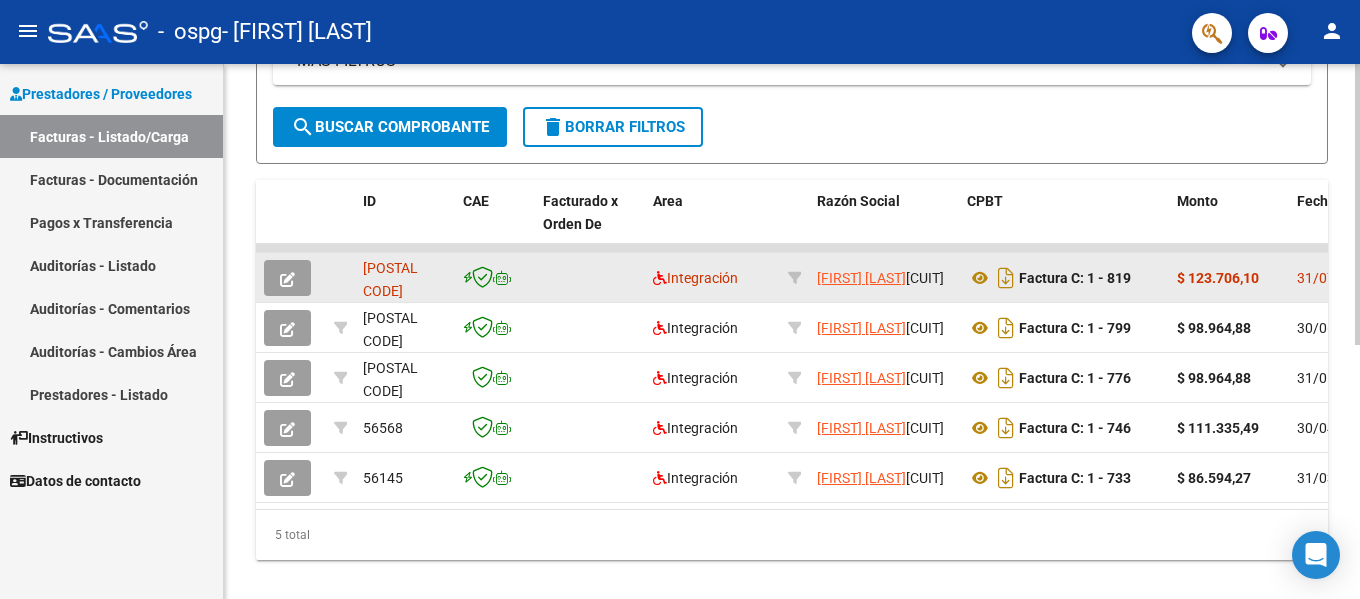 click 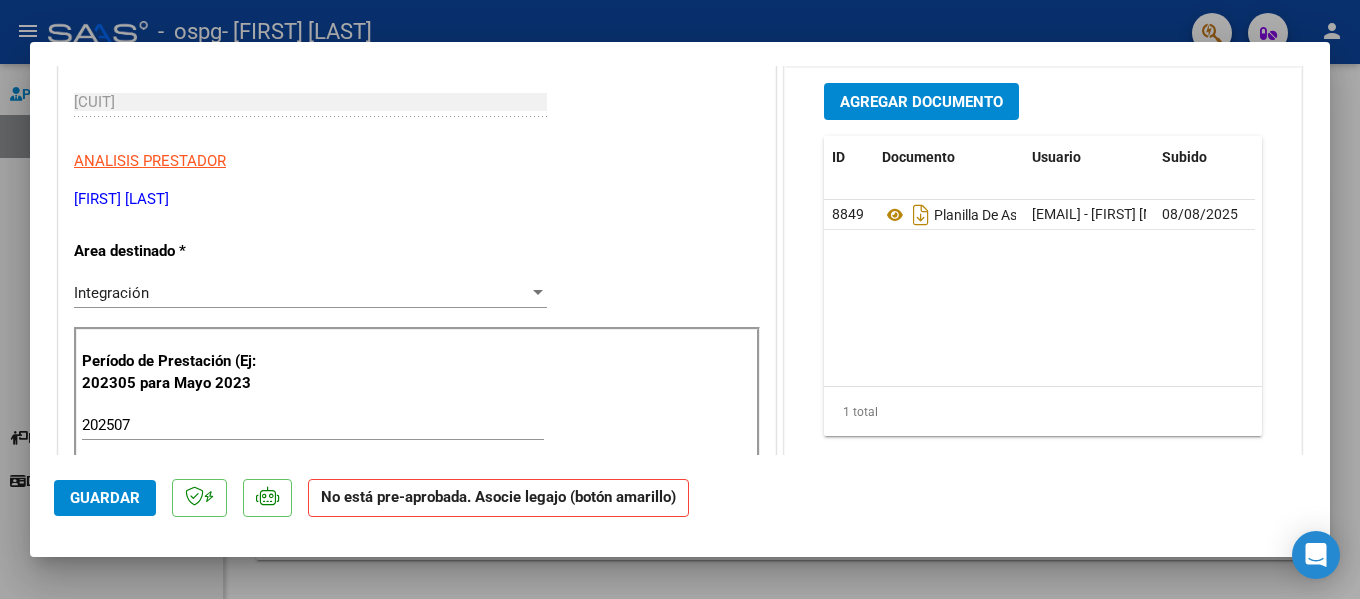scroll, scrollTop: 0, scrollLeft: 0, axis: both 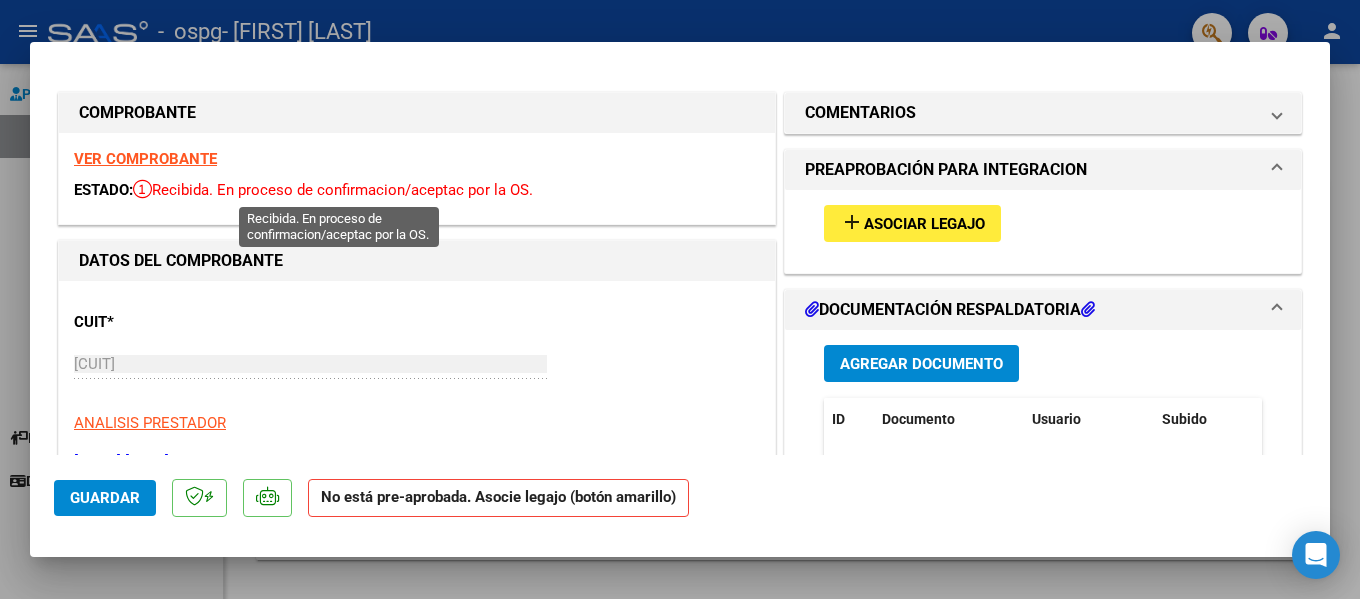 click on "Recibida. En proceso de confirmacion/aceptac por la OS." at bounding box center [333, 190] 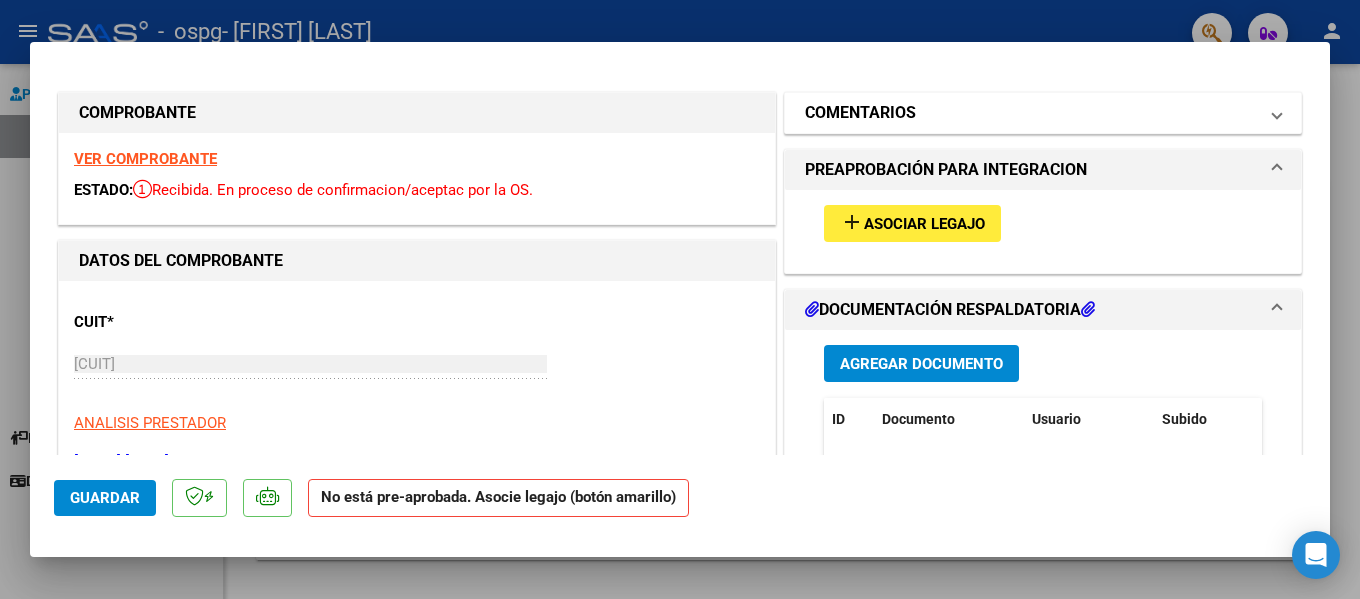 click on "COMENTARIOS" at bounding box center (1031, 113) 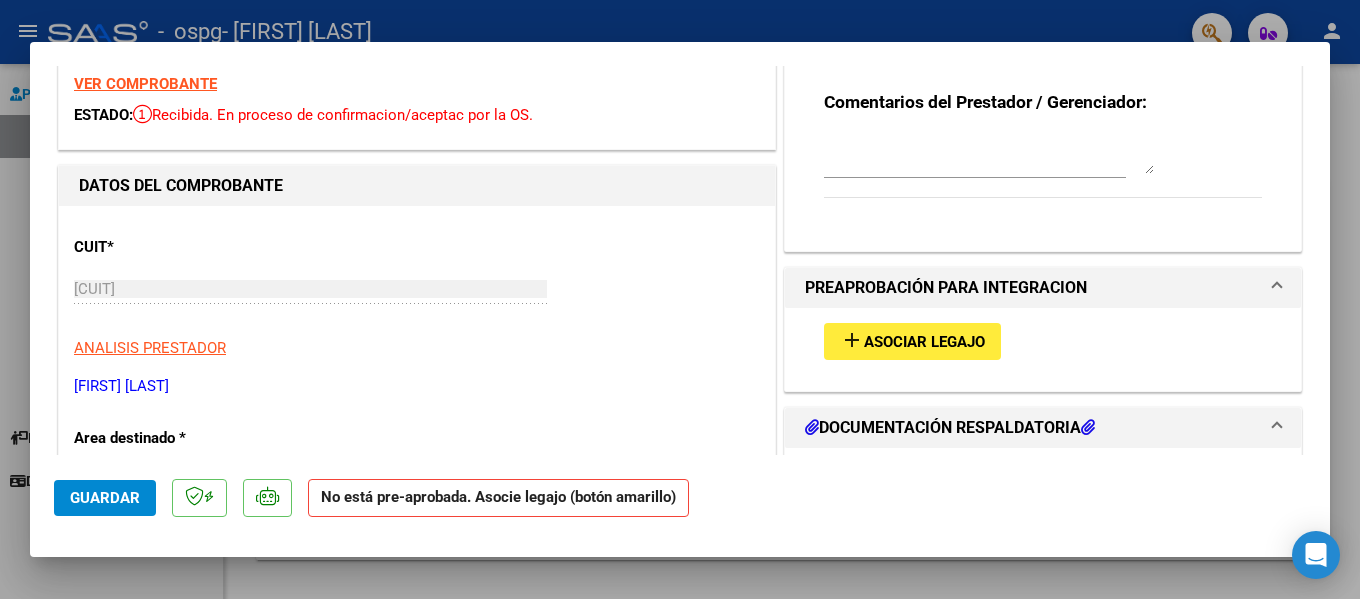scroll, scrollTop: 0, scrollLeft: 0, axis: both 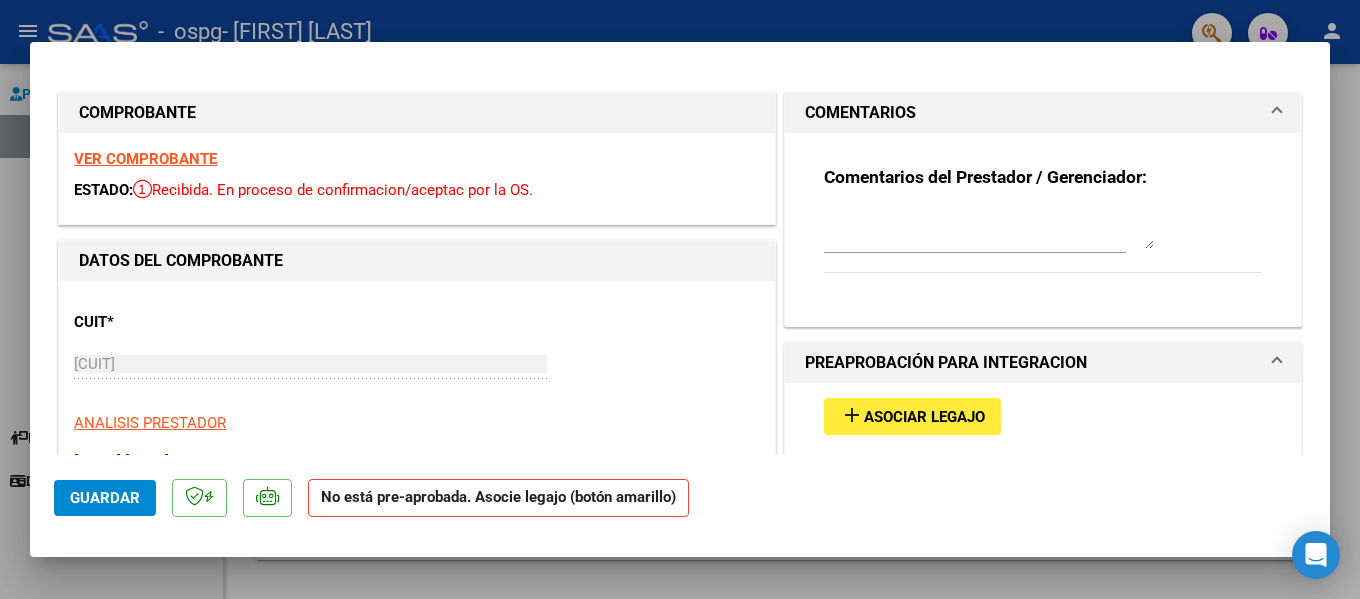 click on "add Asociar Legajo" at bounding box center [912, 416] 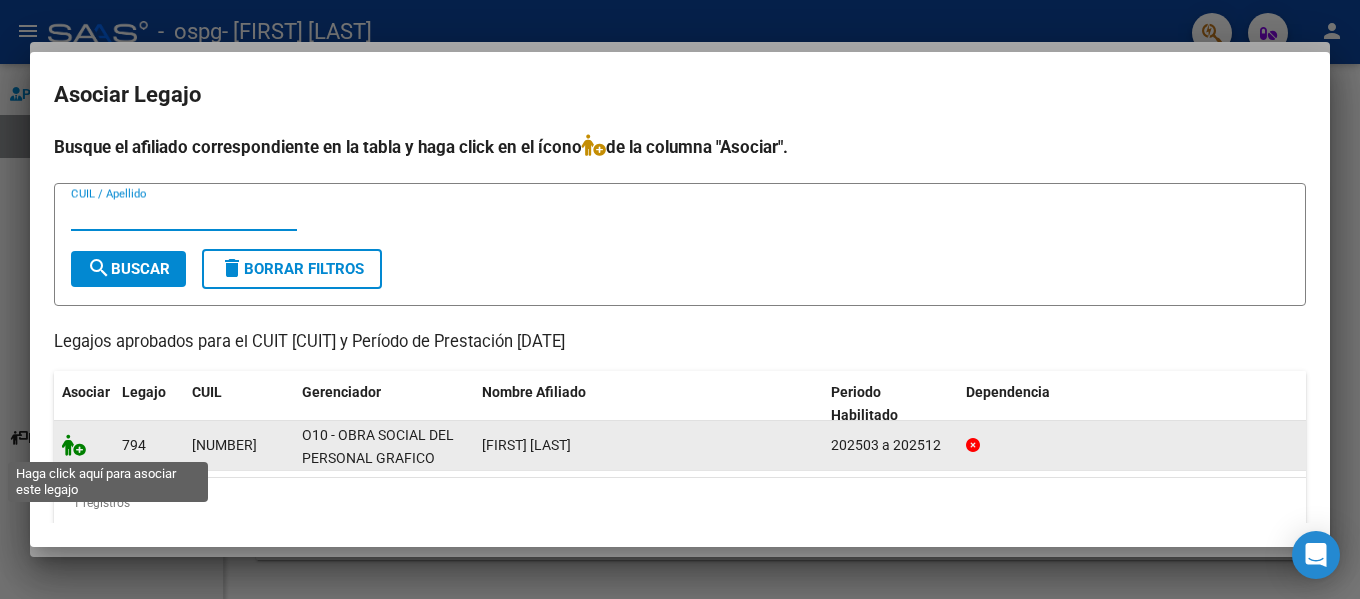 click 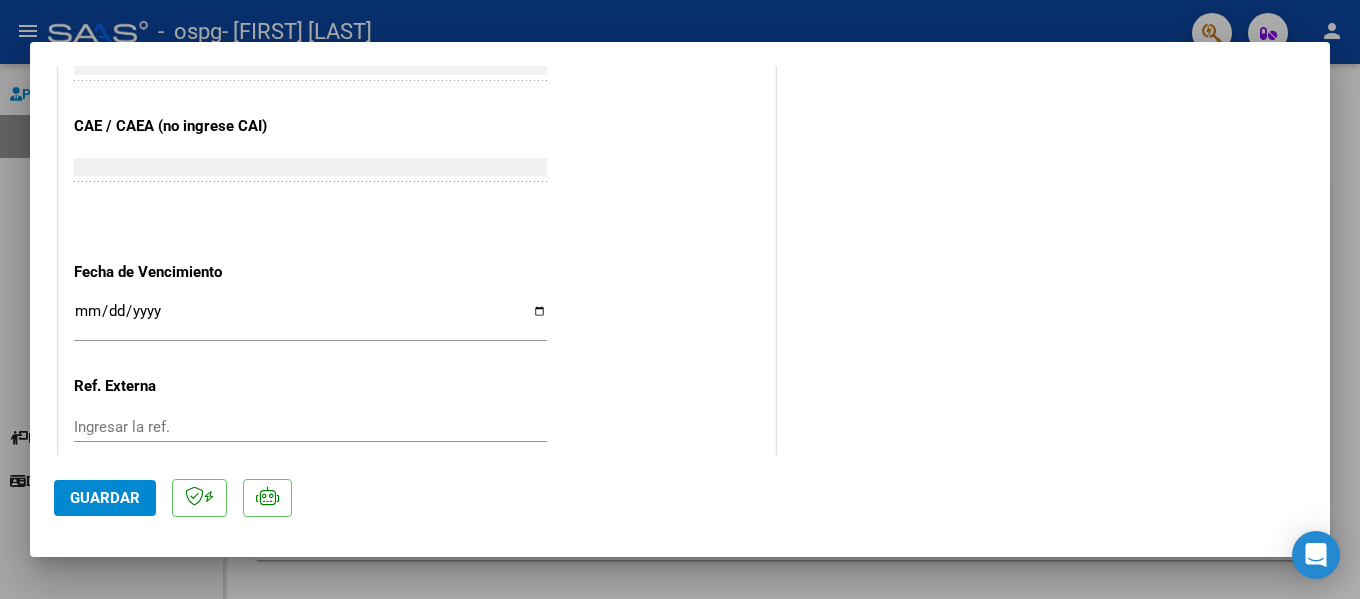 scroll, scrollTop: 1327, scrollLeft: 0, axis: vertical 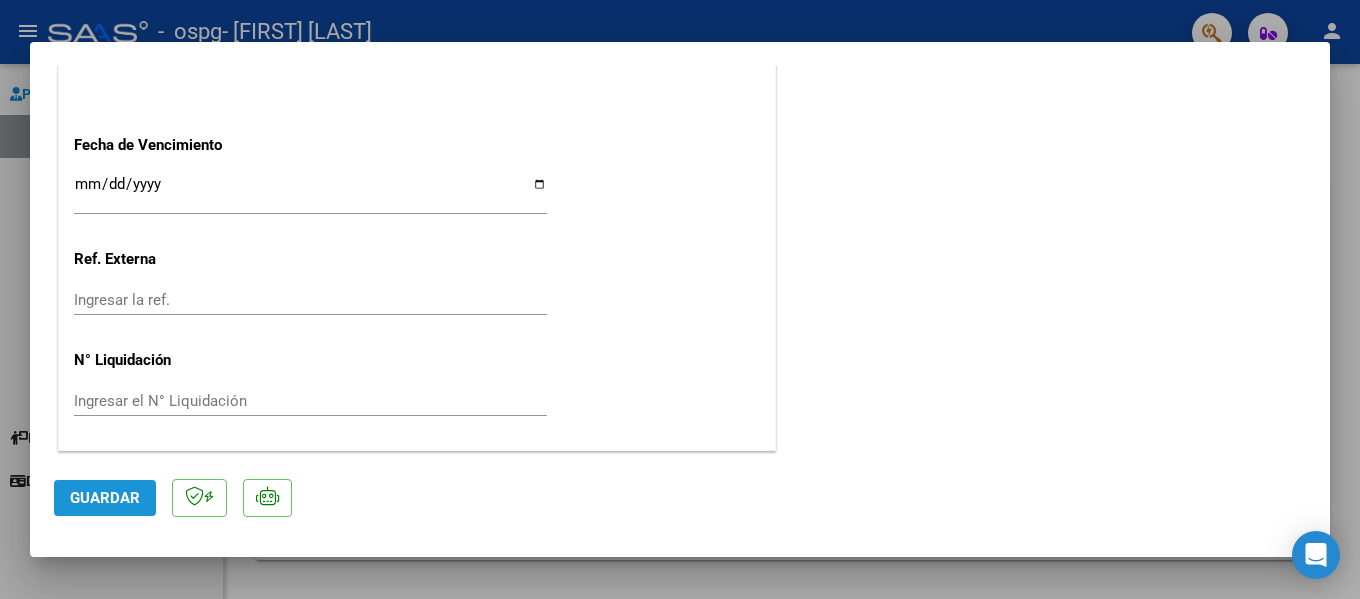 click on "Guardar" 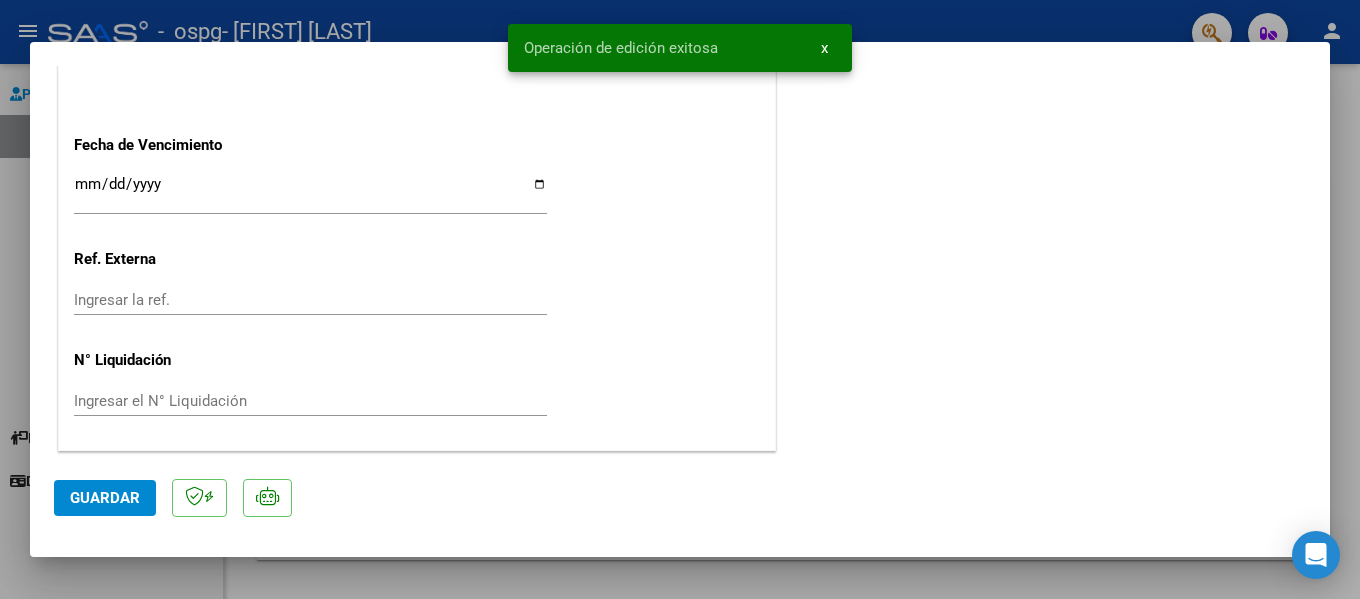 click at bounding box center (680, 299) 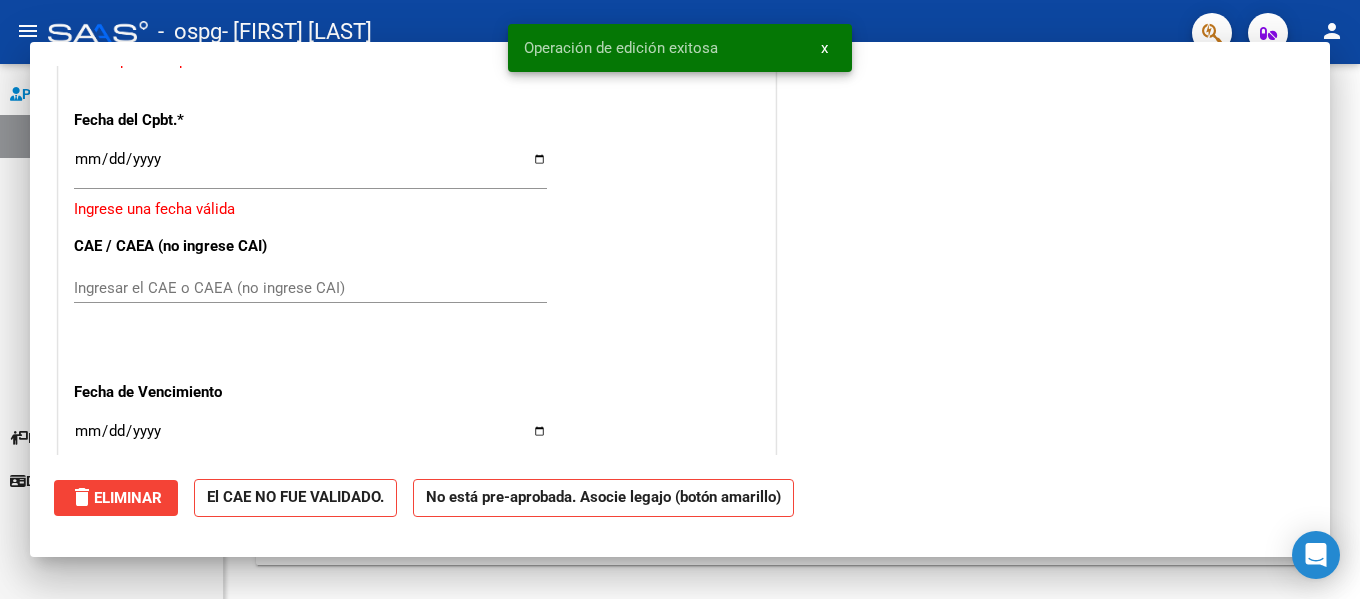 scroll, scrollTop: 0, scrollLeft: 0, axis: both 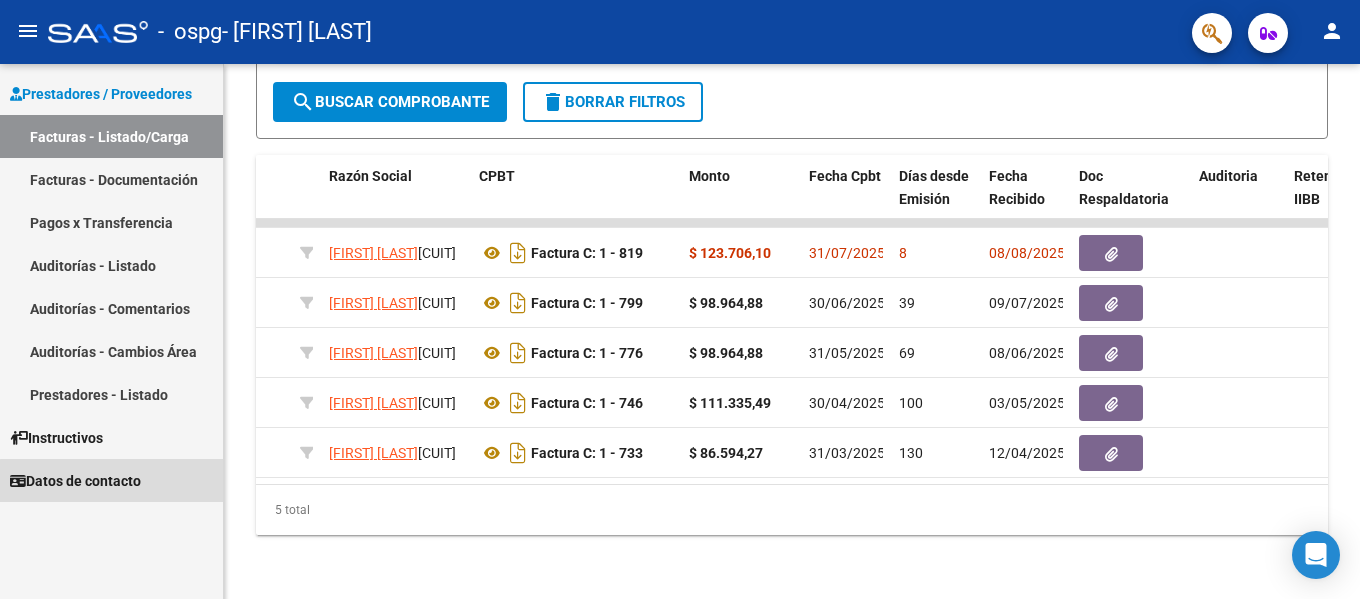 click on "Datos de contacto" at bounding box center (75, 481) 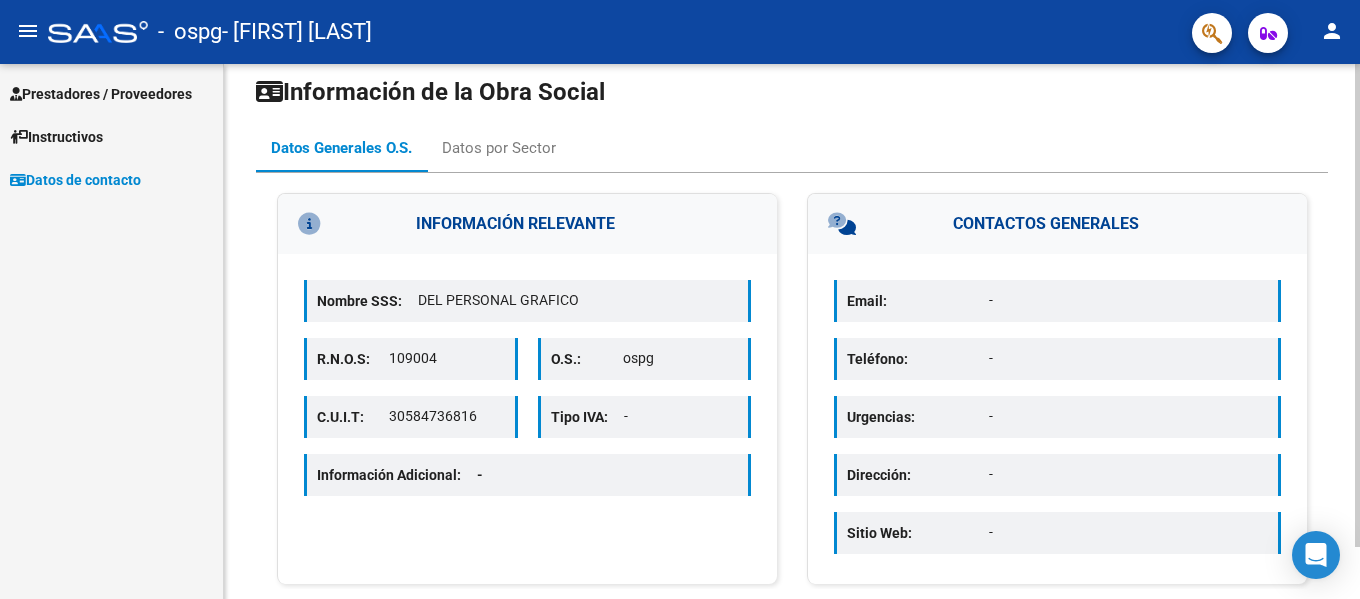 scroll, scrollTop: 0, scrollLeft: 0, axis: both 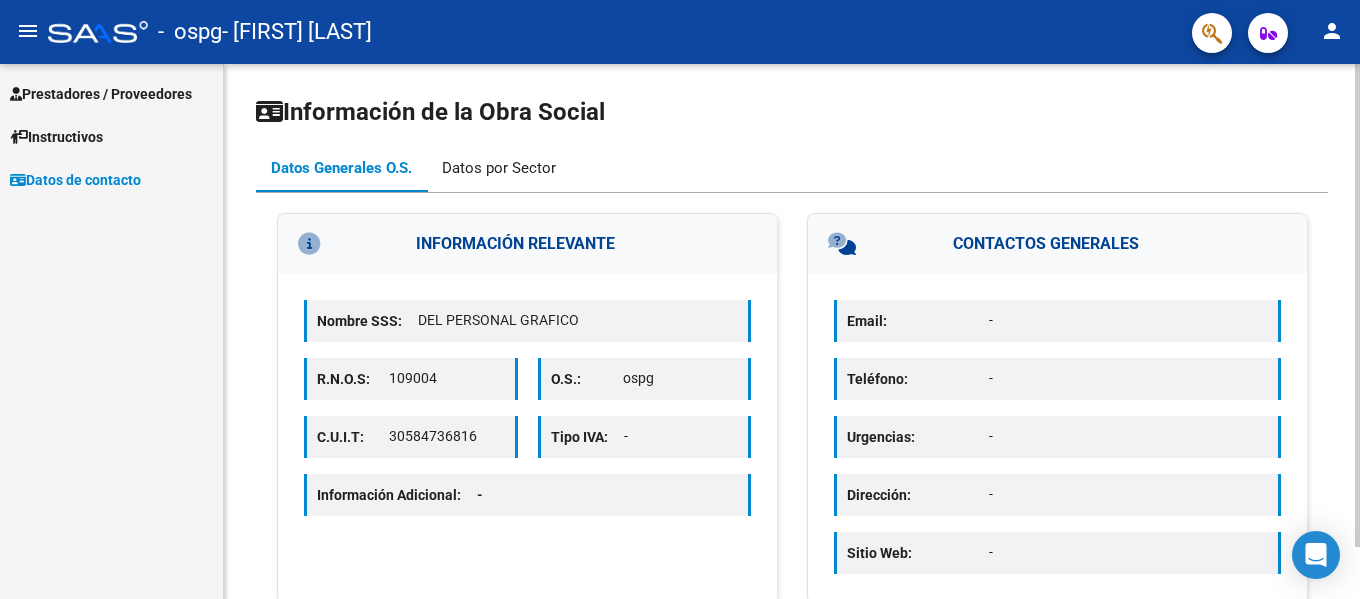 click on "Datos por Sector" at bounding box center (499, 168) 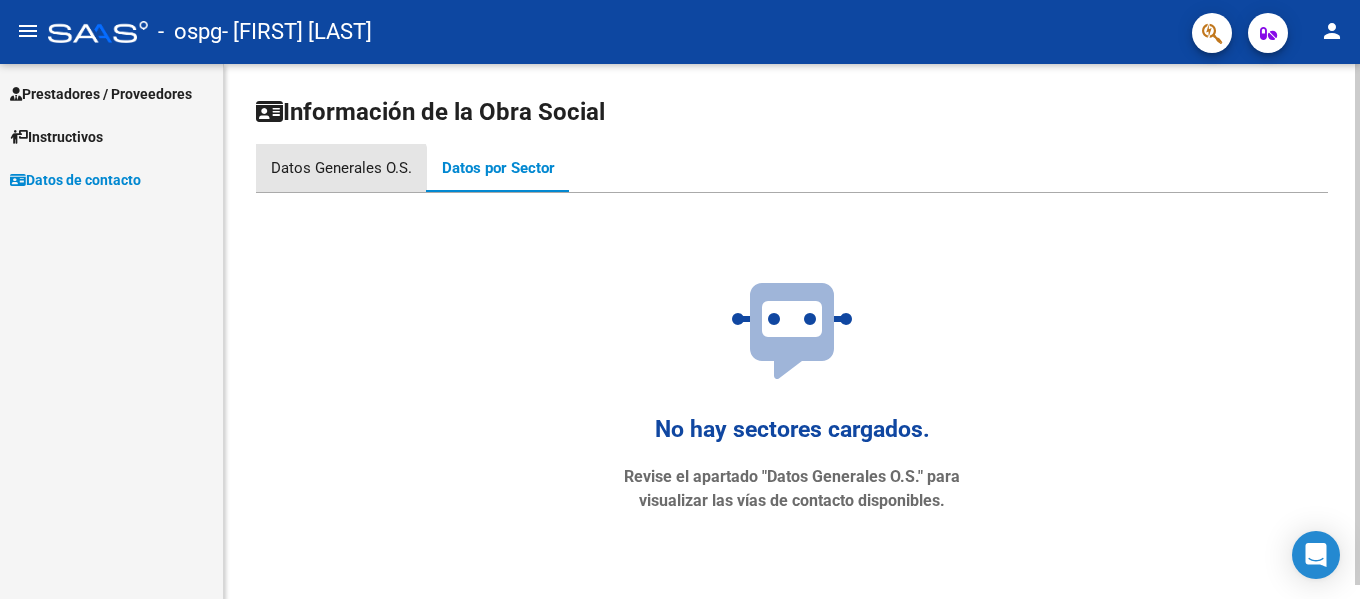 click on "Datos Generales O.S." at bounding box center [341, 168] 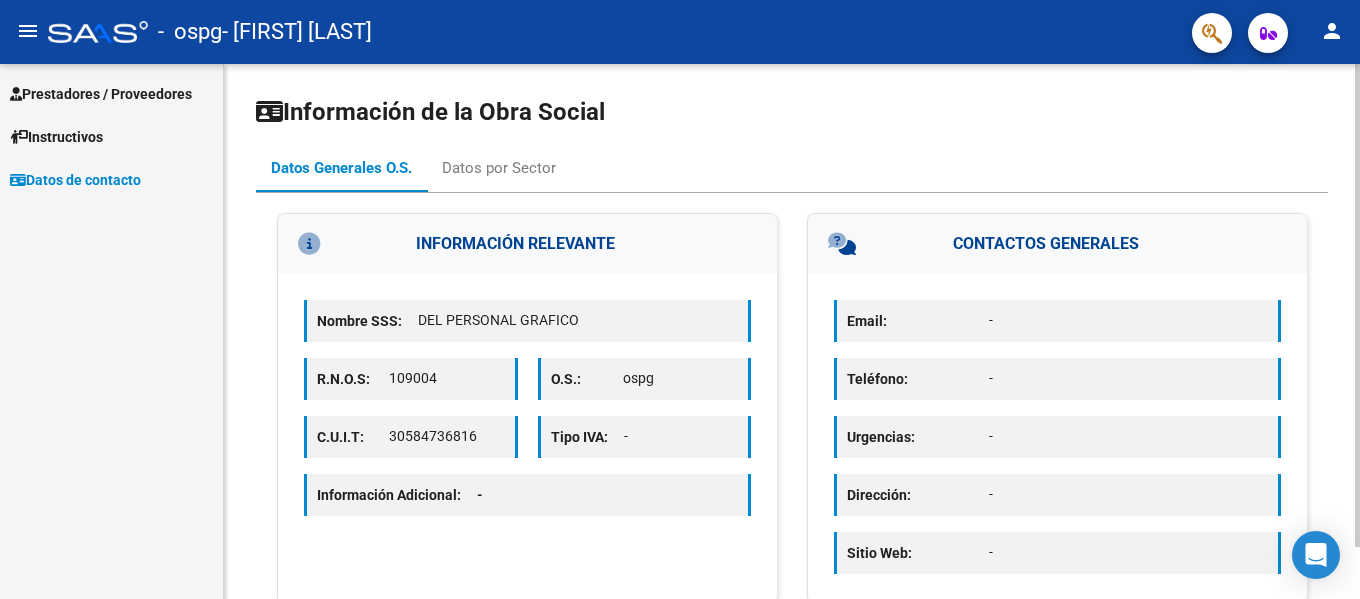click on "-" at bounding box center [1128, 378] 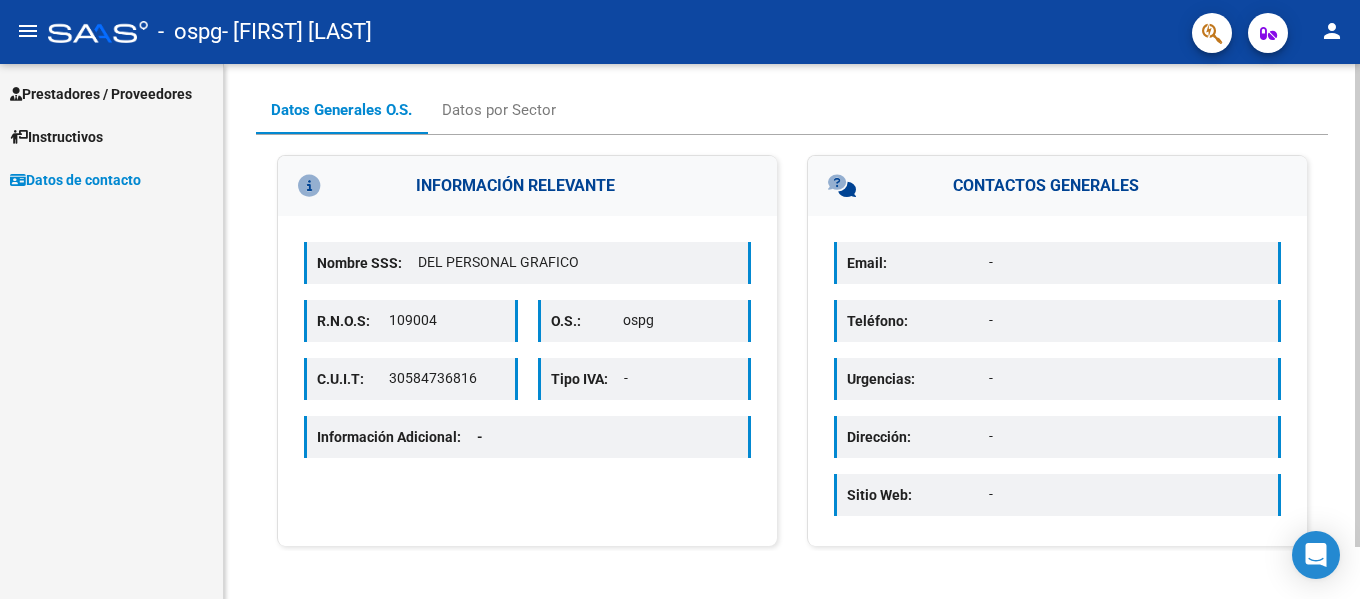 scroll, scrollTop: 0, scrollLeft: 0, axis: both 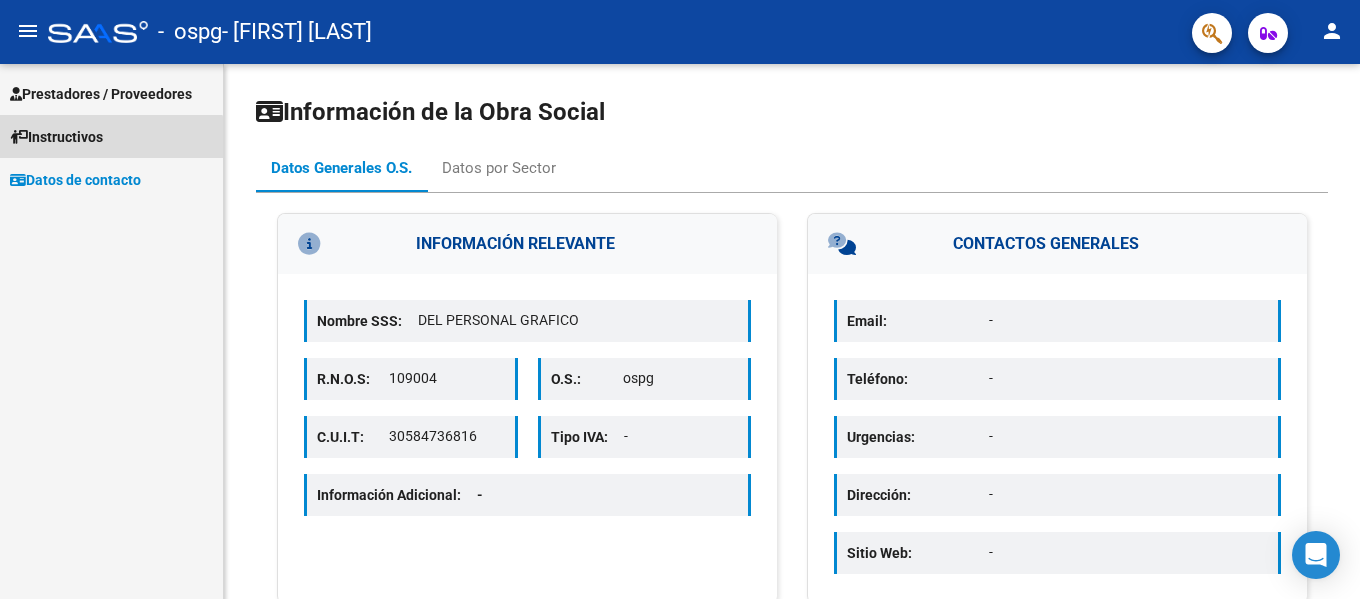 click on "Instructivos" at bounding box center [56, 137] 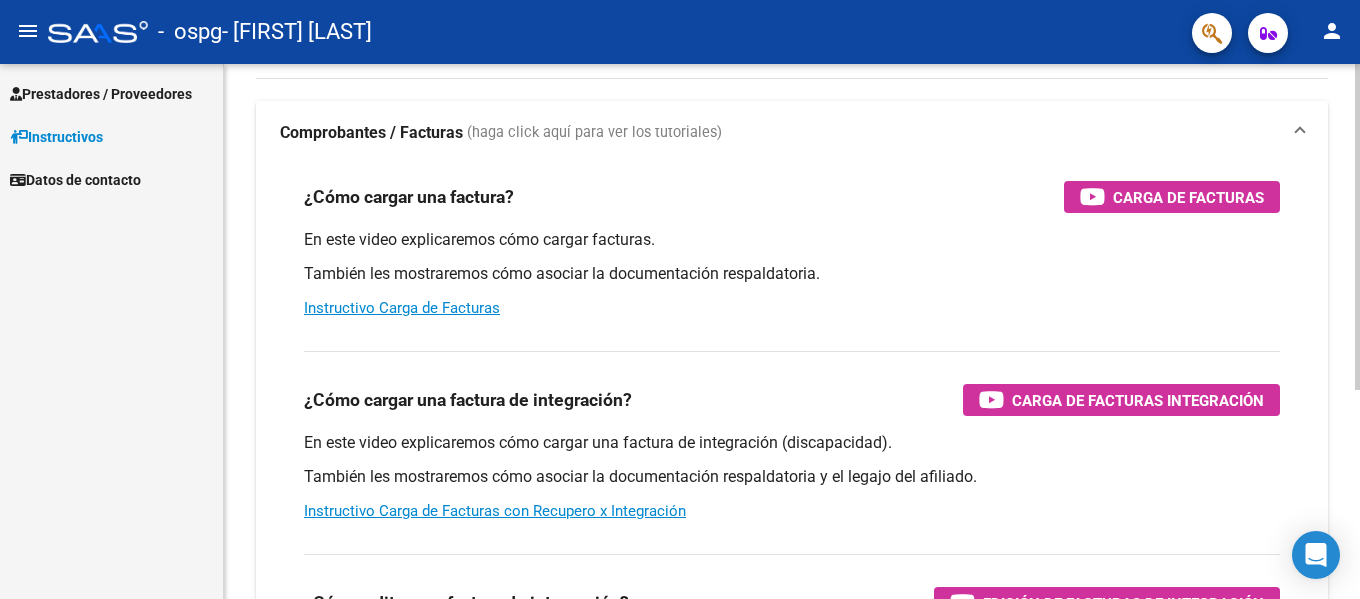 scroll, scrollTop: 42, scrollLeft: 0, axis: vertical 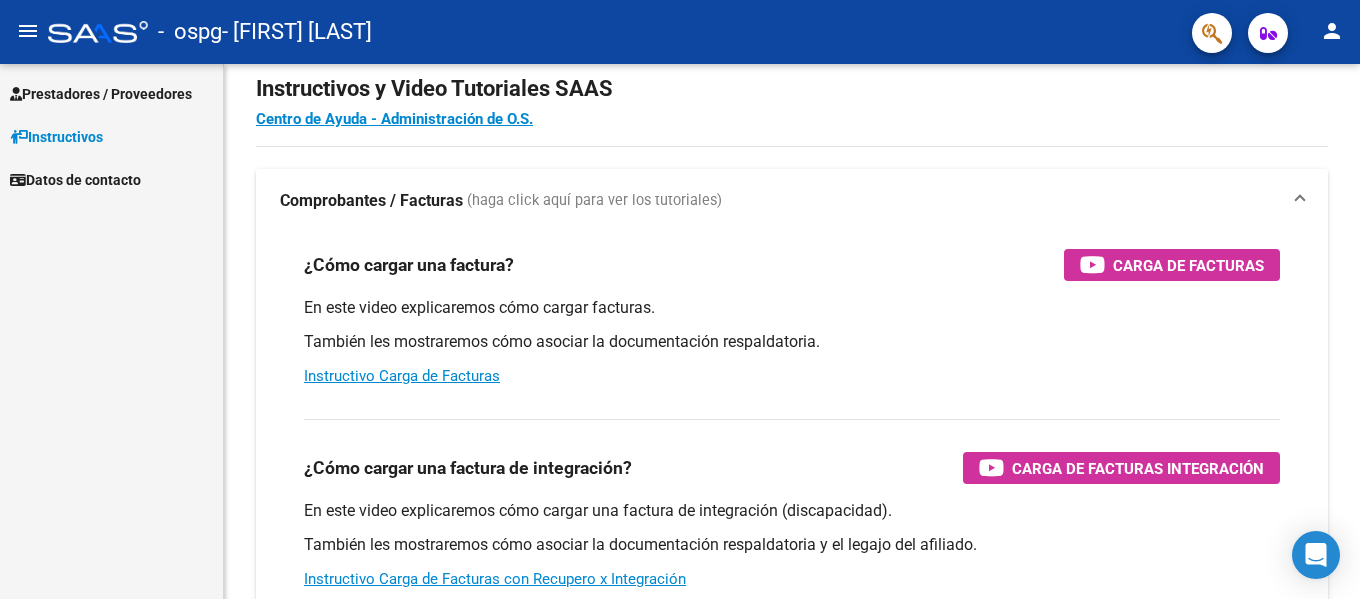 click on "Prestadores / Proveedores Facturas - Listado/Carga Facturas - Documentación Pagos x Transferencia Auditorías - Listado Auditorías - Comentarios Auditorías - Cambios Área Prestadores - Listado    Instructivos    Datos de contacto" at bounding box center [111, 331] 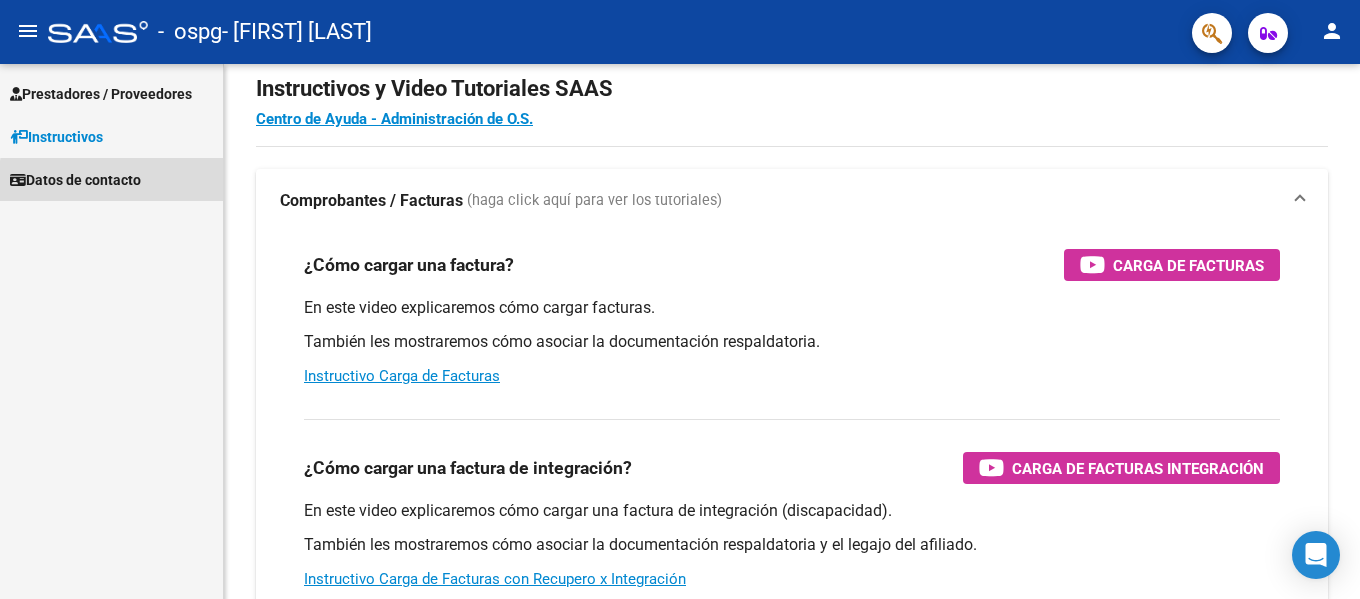 click on "Datos de contacto" at bounding box center [75, 180] 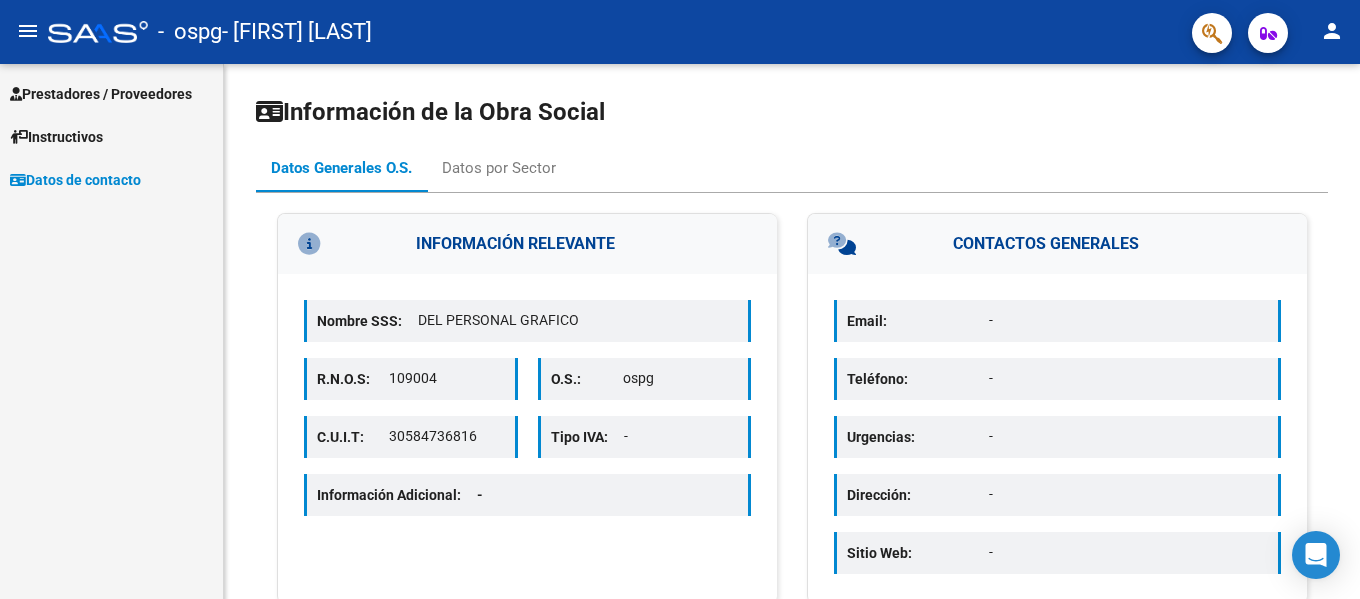 click on "Instructivos" at bounding box center (111, 136) 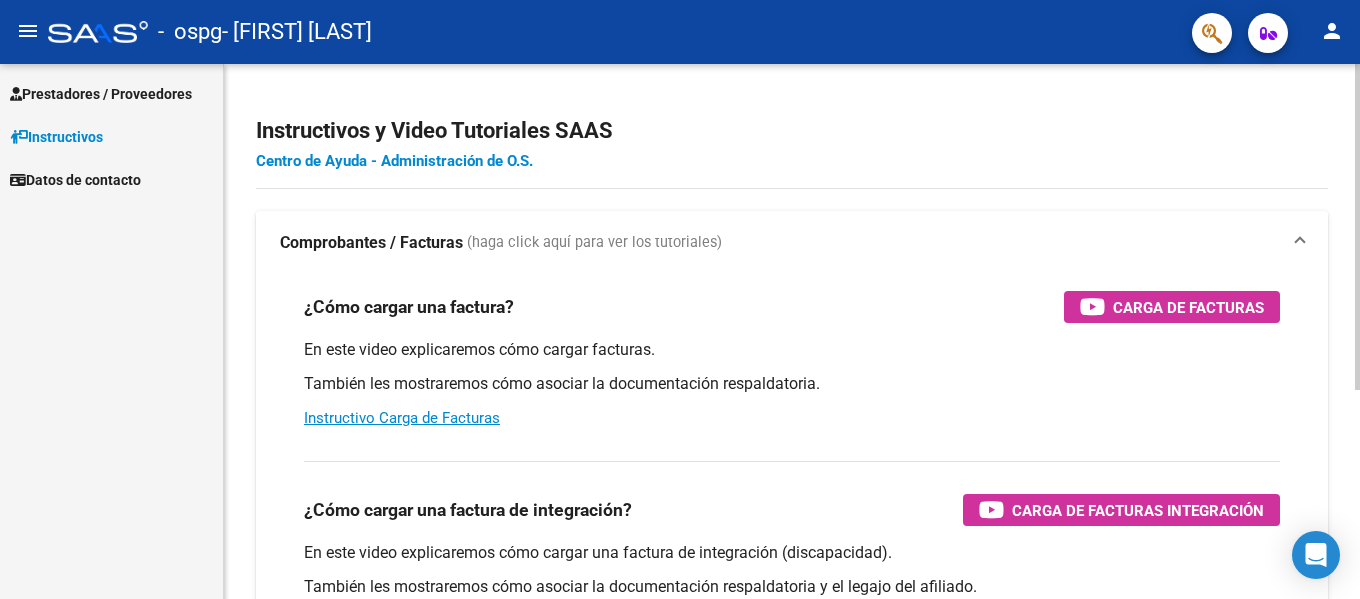 click on "Centro de Ayuda - Administración de O.S." 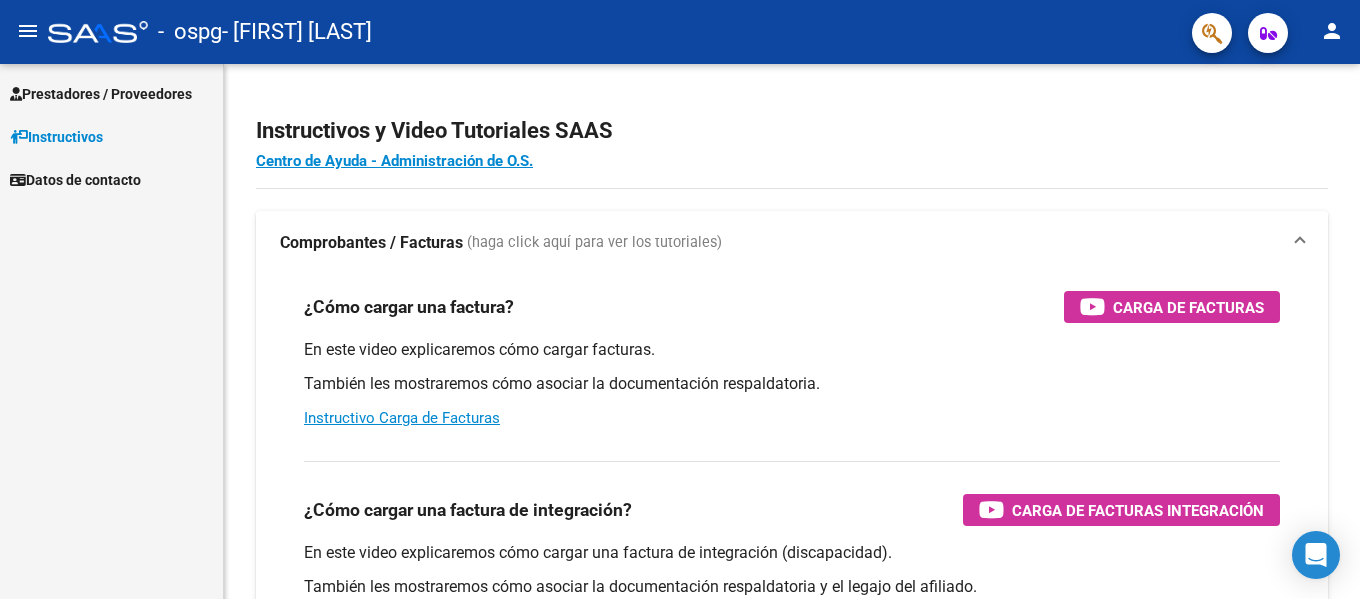 click 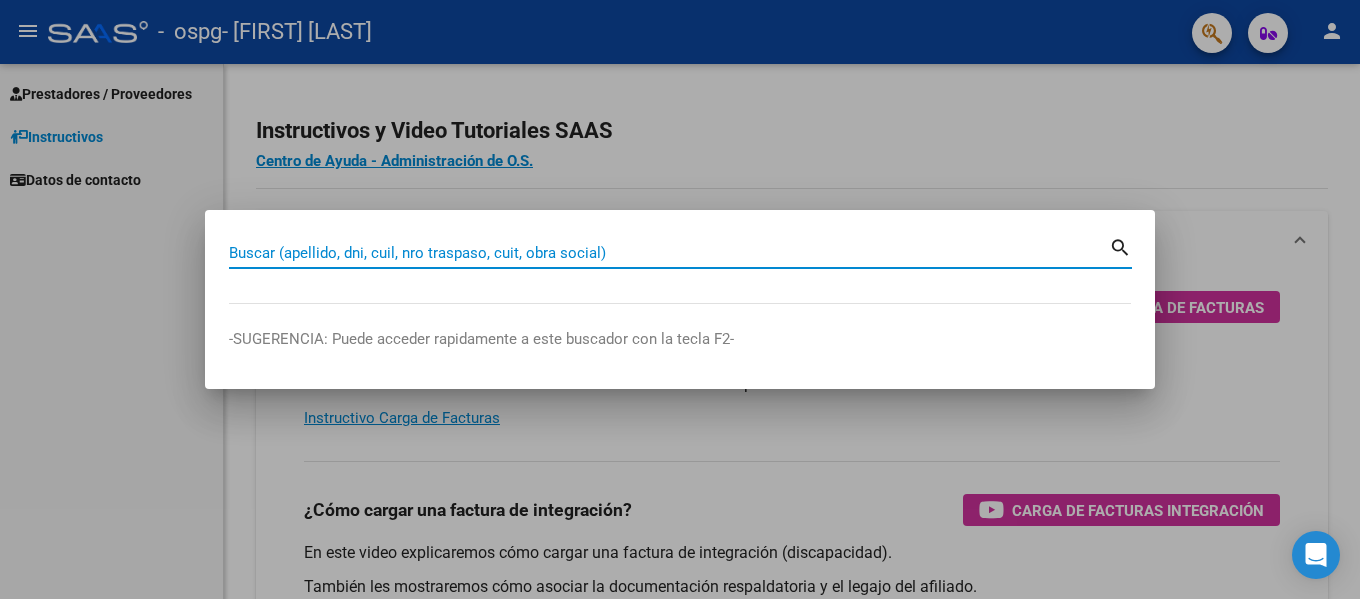 click at bounding box center [680, 299] 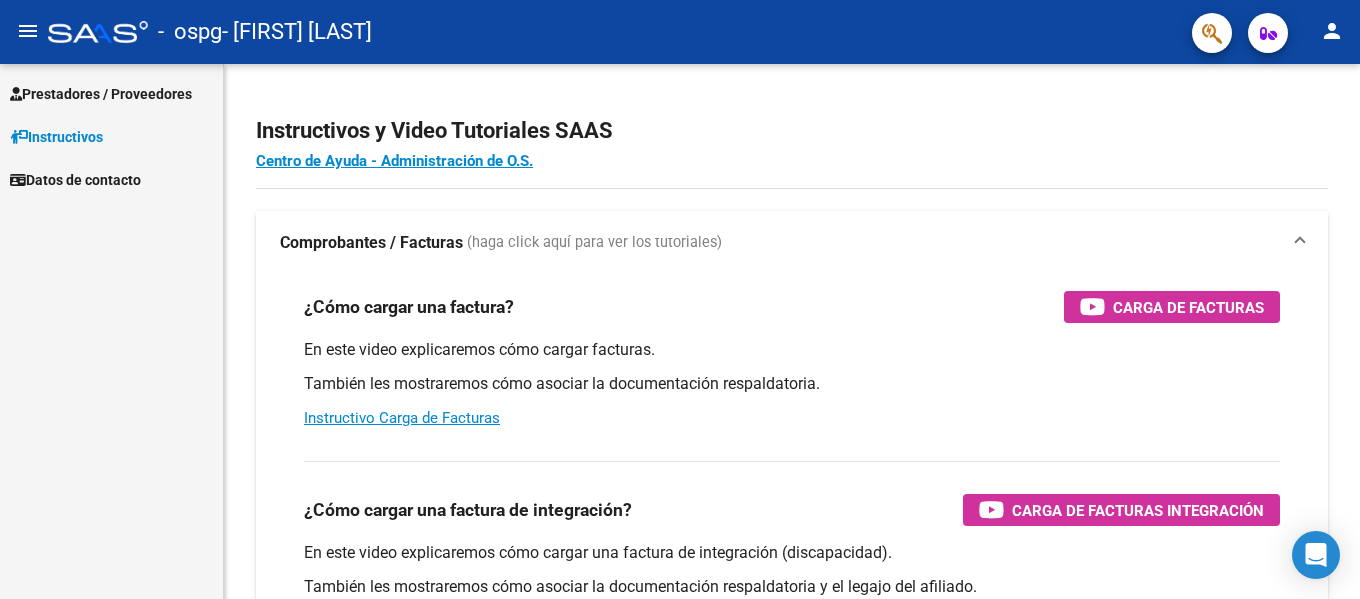 click on "person" 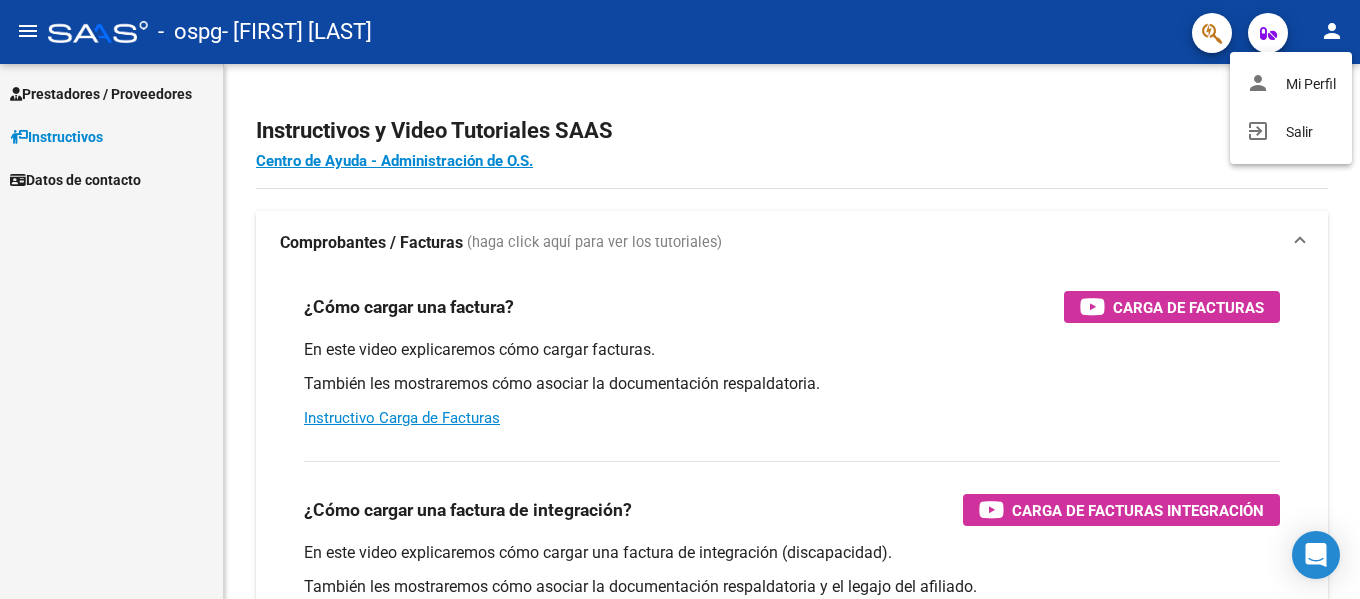 click at bounding box center [680, 299] 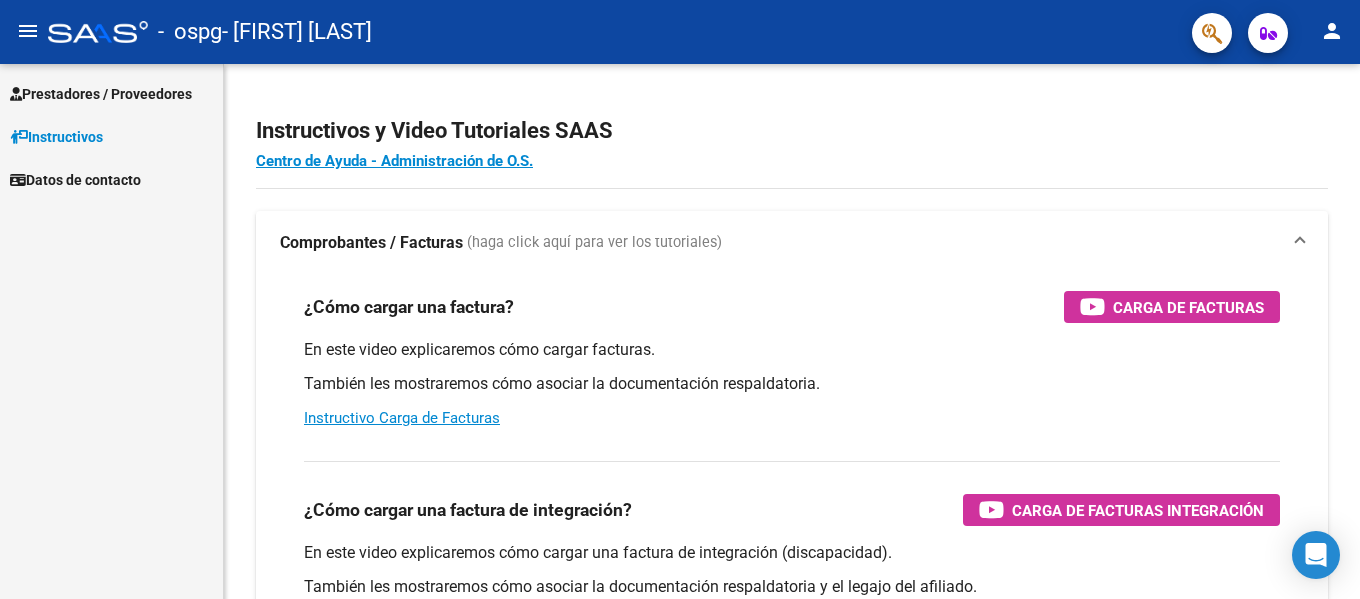 click on "Datos de contacto" at bounding box center (75, 180) 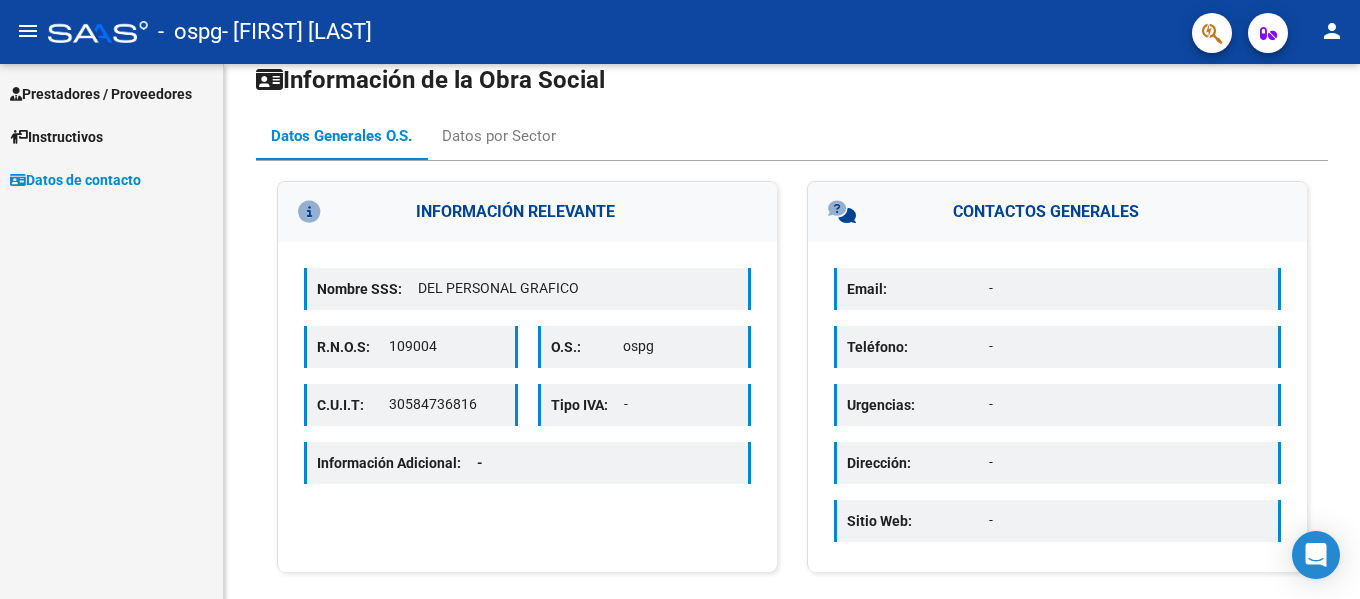 scroll, scrollTop: 58, scrollLeft: 0, axis: vertical 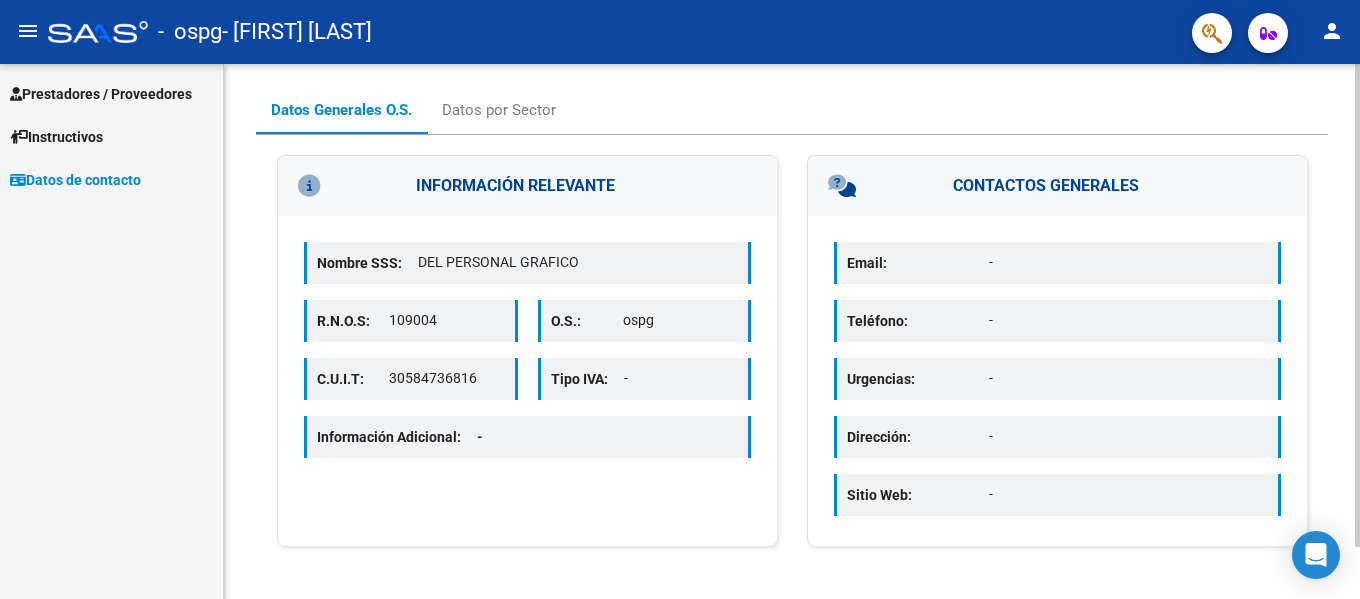 click at bounding box center [878, 186] 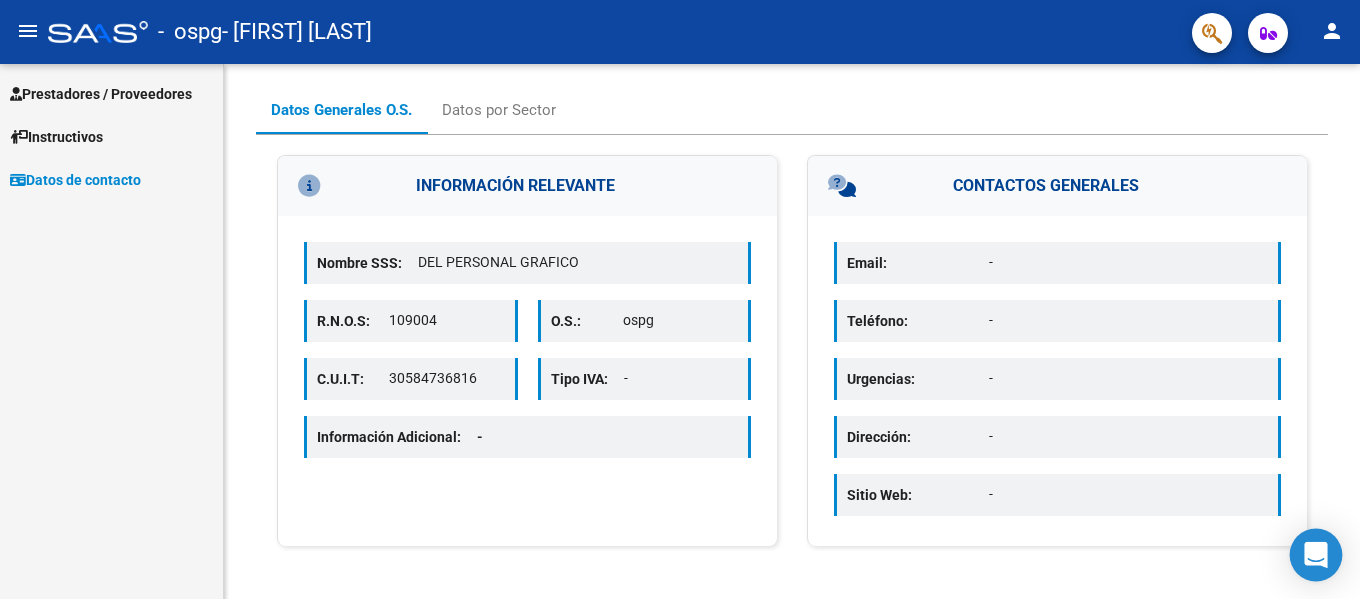click at bounding box center (1316, 555) 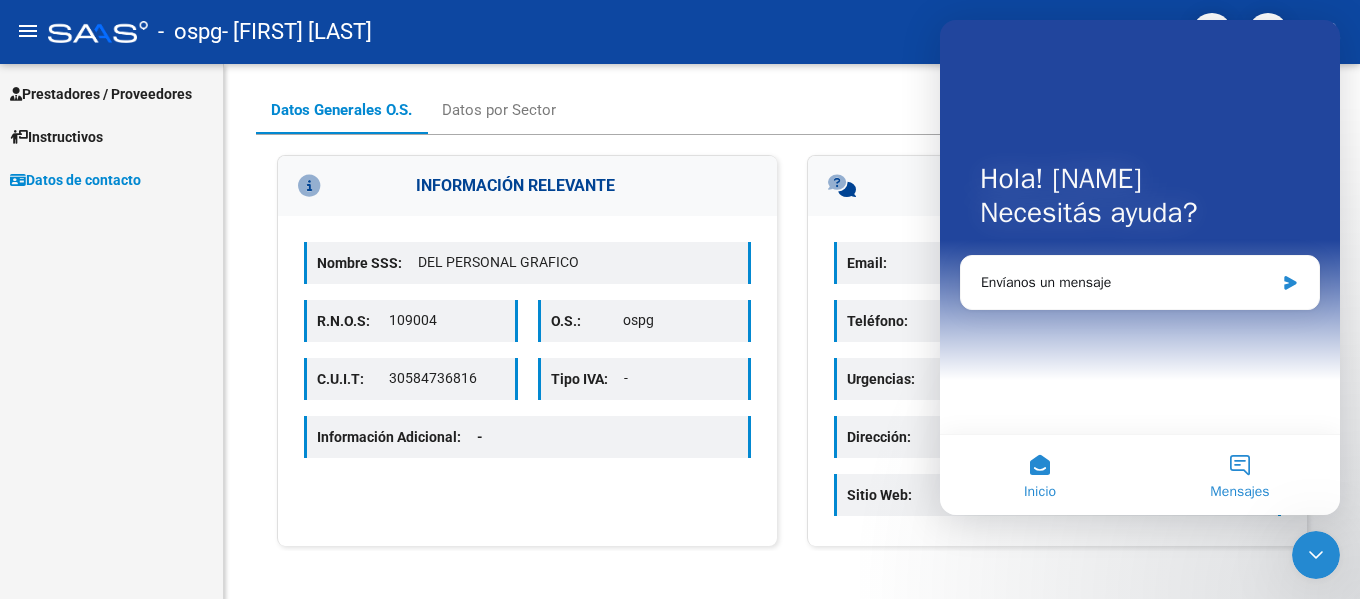 scroll, scrollTop: 0, scrollLeft: 0, axis: both 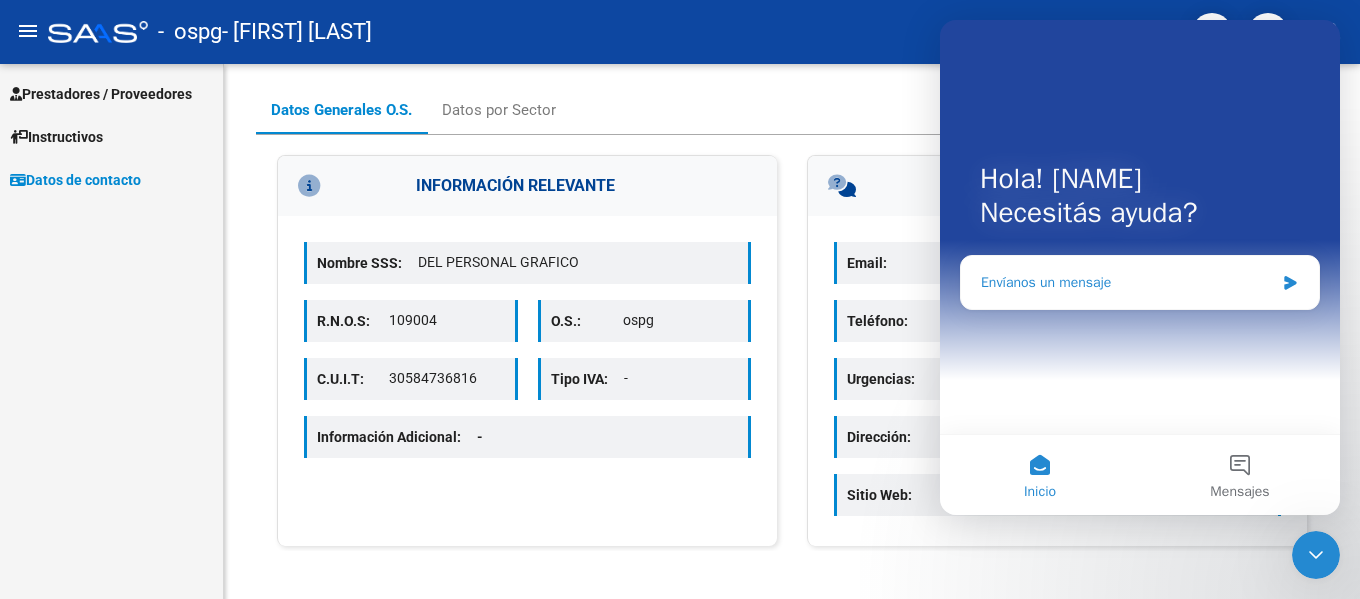 click on "Envíanos un mensaje" at bounding box center [1140, 282] 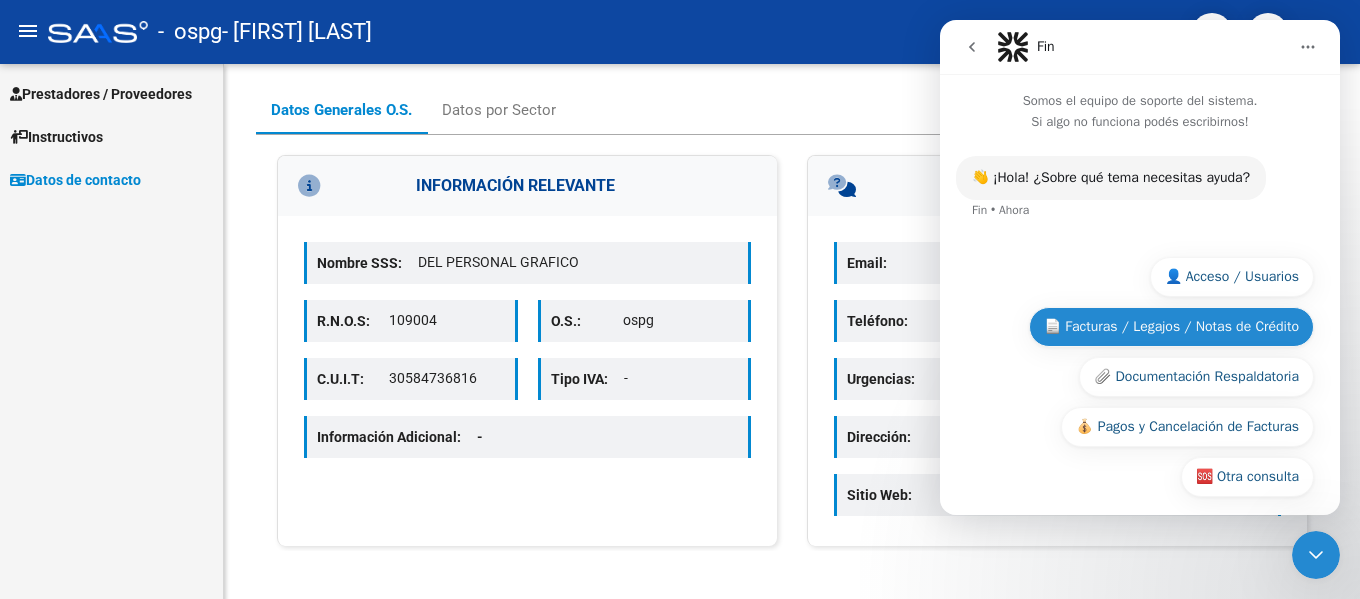 click on "📄 Facturas / Legajos / Notas de Crédito" at bounding box center (1171, 327) 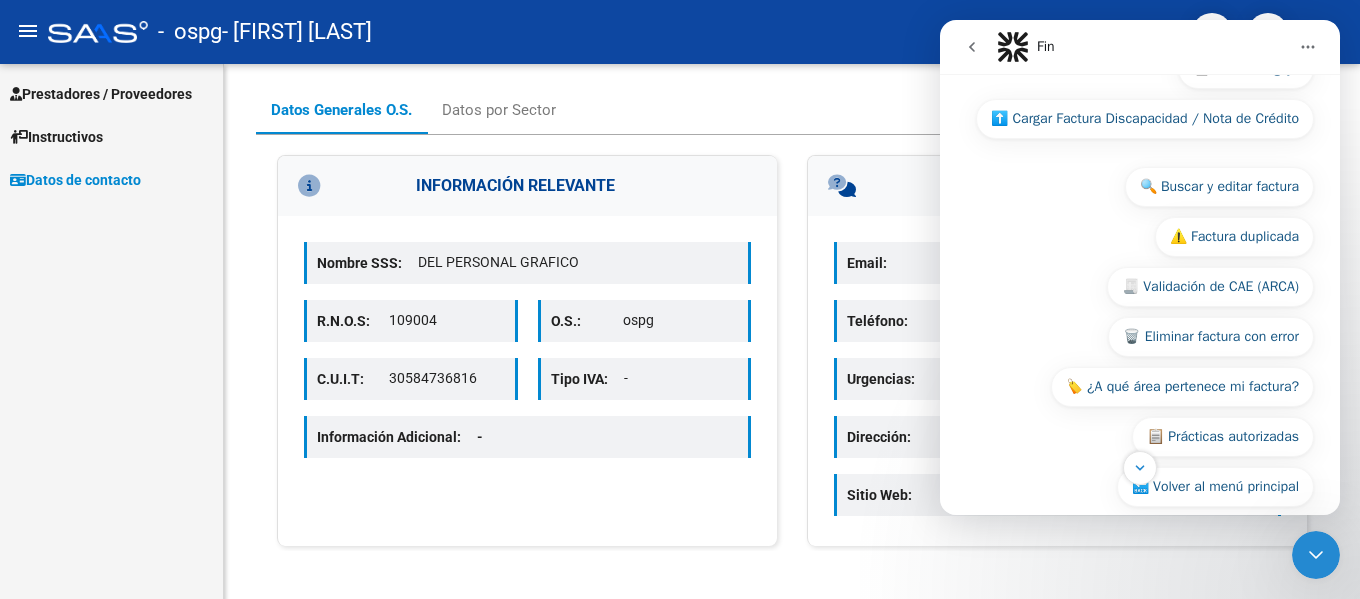 scroll, scrollTop: 391, scrollLeft: 0, axis: vertical 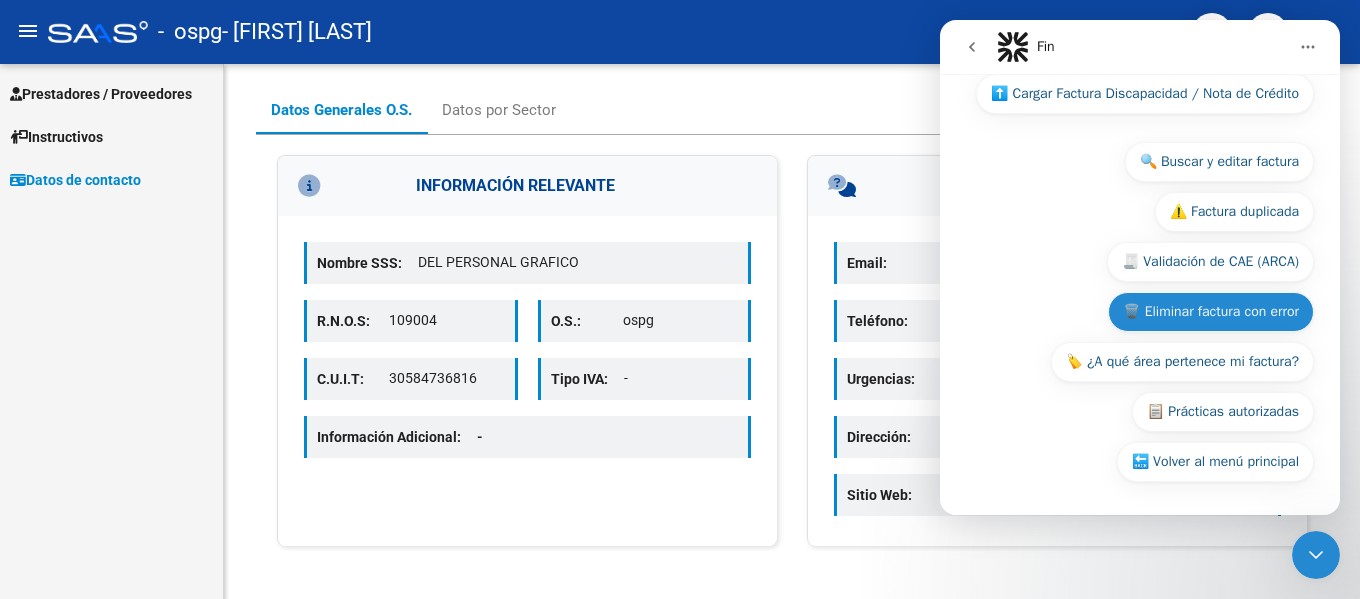 click on "🗑️ Eliminar factura con error" at bounding box center (1211, 312) 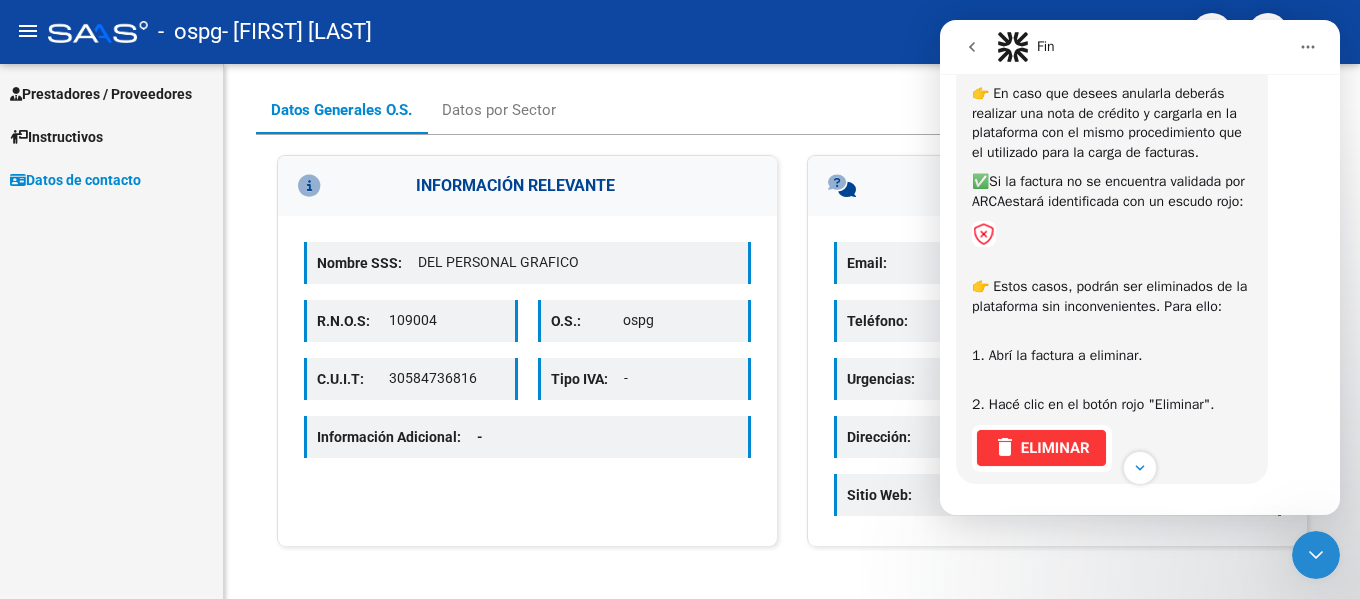 scroll, scrollTop: 684, scrollLeft: 0, axis: vertical 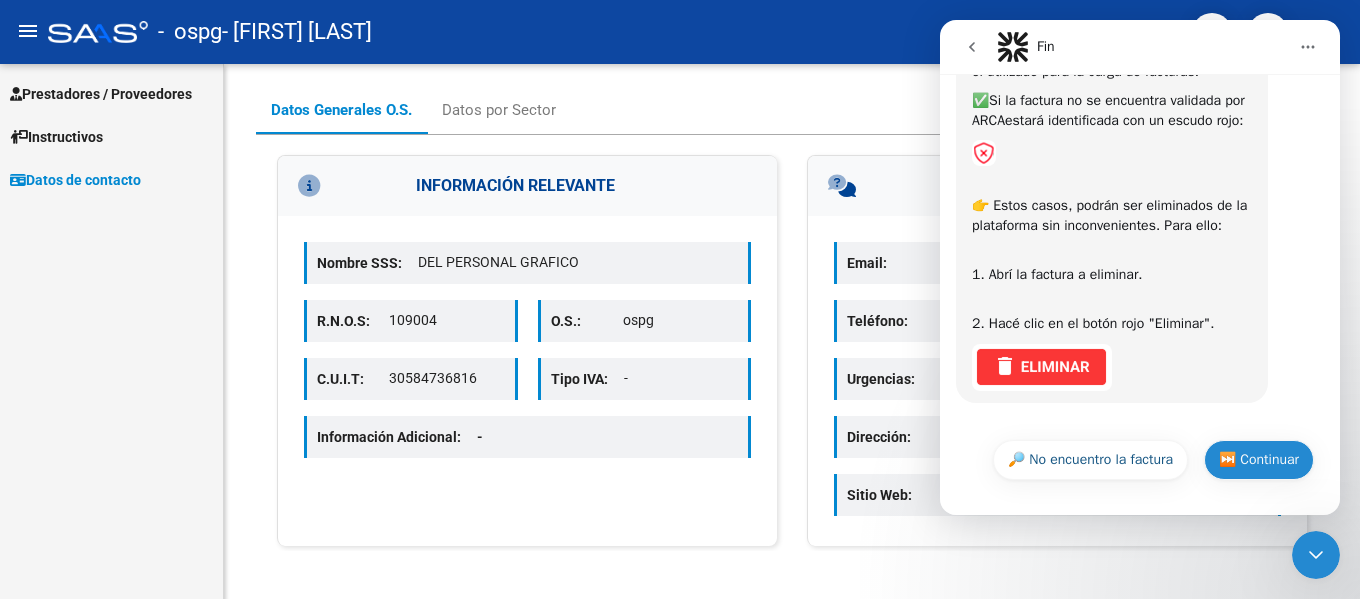 click on "⏭️ Continuar" at bounding box center (1259, 460) 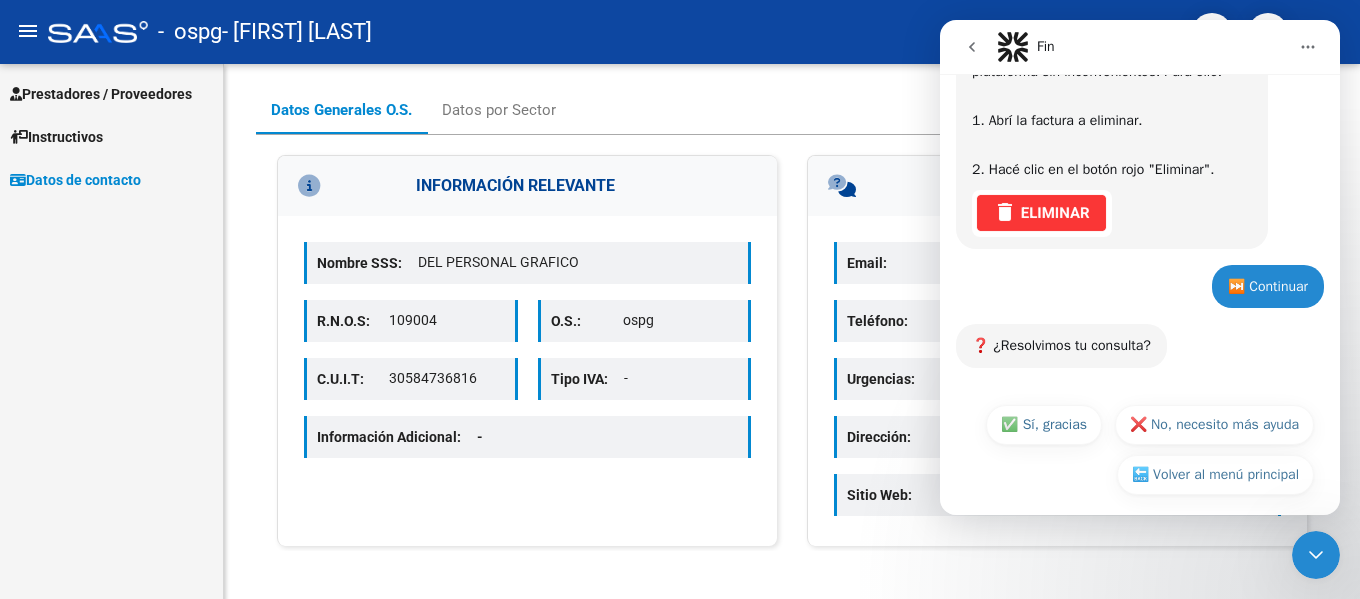 scroll, scrollTop: 851, scrollLeft: 0, axis: vertical 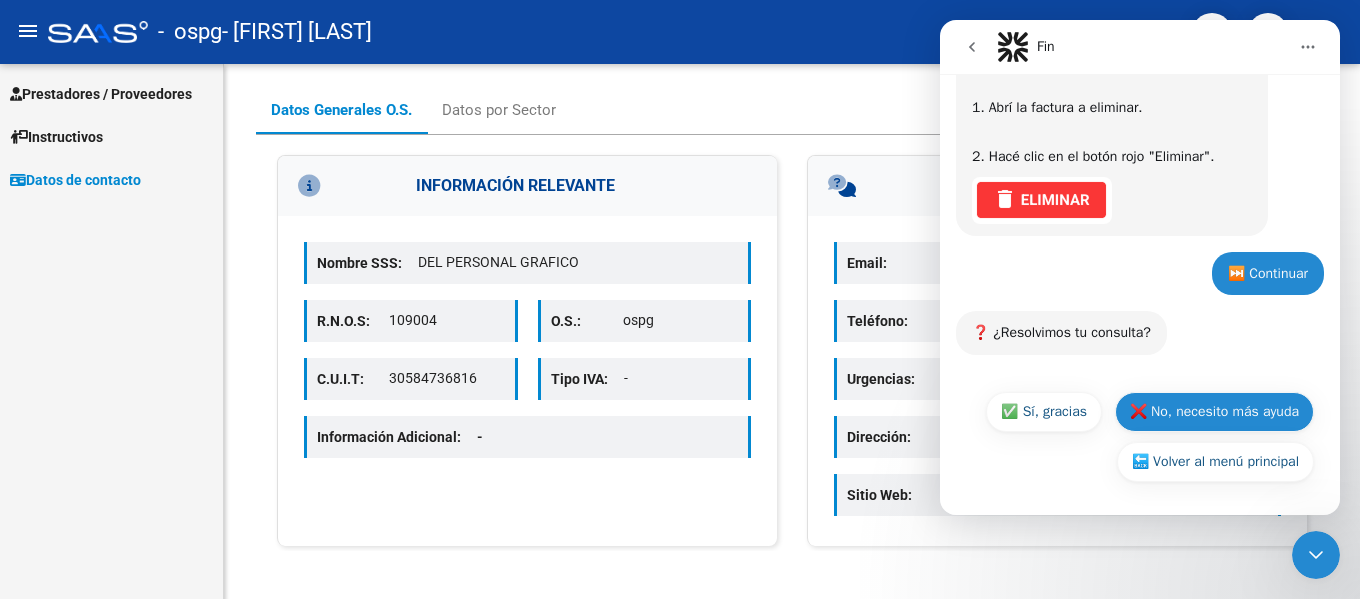 click on "❌ No, necesito más ayuda" at bounding box center [1214, 412] 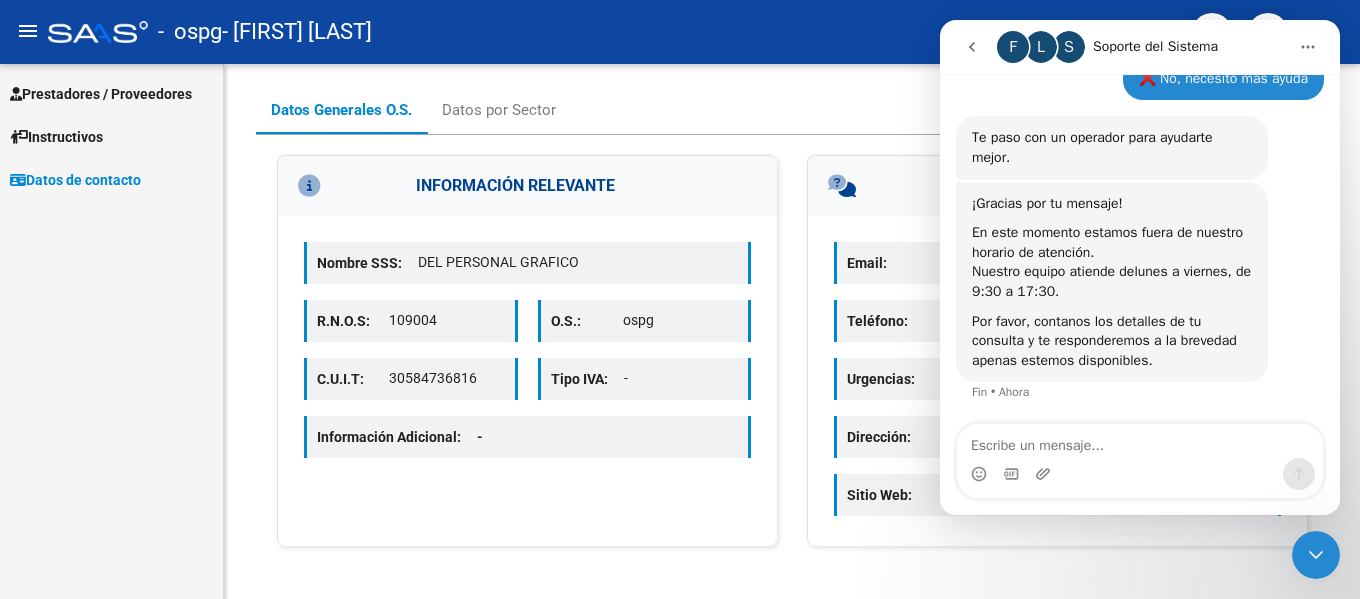 scroll, scrollTop: 1166, scrollLeft: 0, axis: vertical 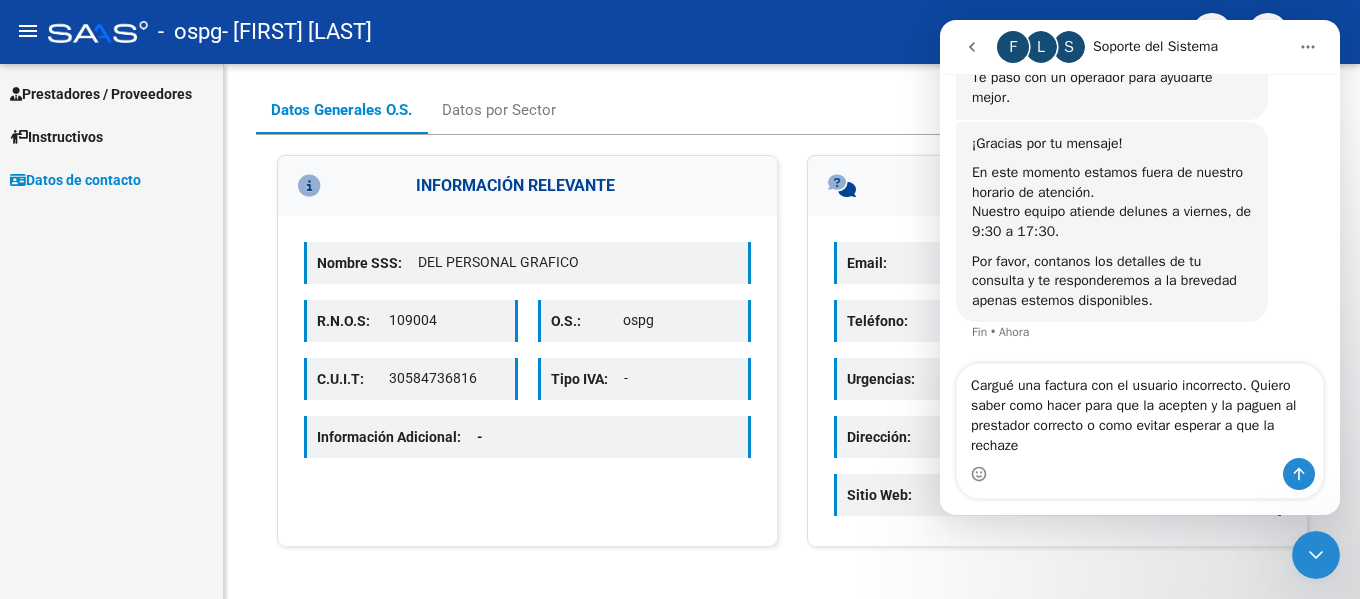 type on "Cargué una factura con el usuario incorrecto. Quiero saber como hacer para que la acepten y la paguen al prestador correcto o como evitar esperar a que la rechazen" 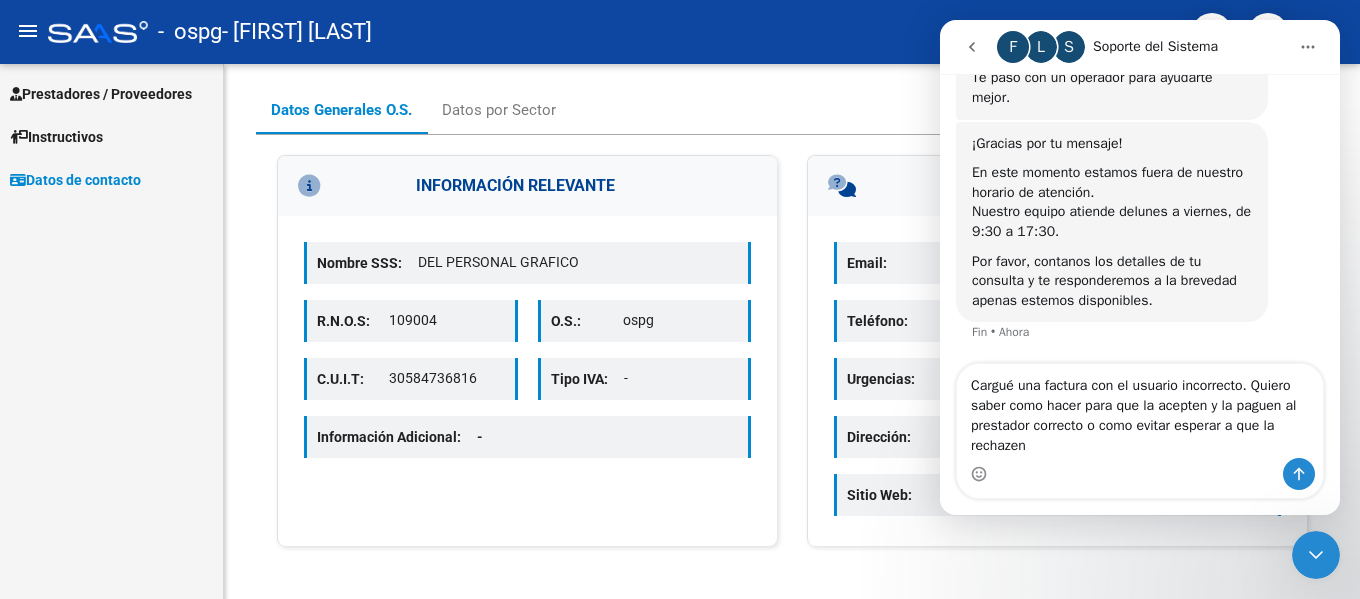 type 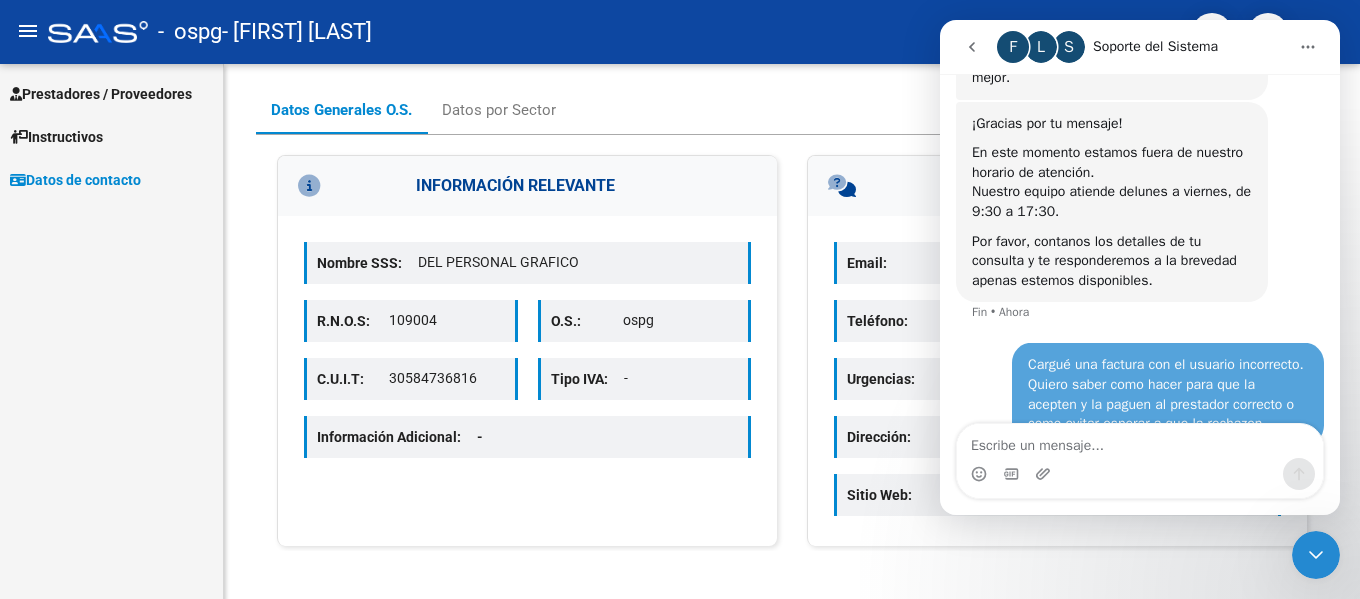 scroll, scrollTop: 1284, scrollLeft: 0, axis: vertical 